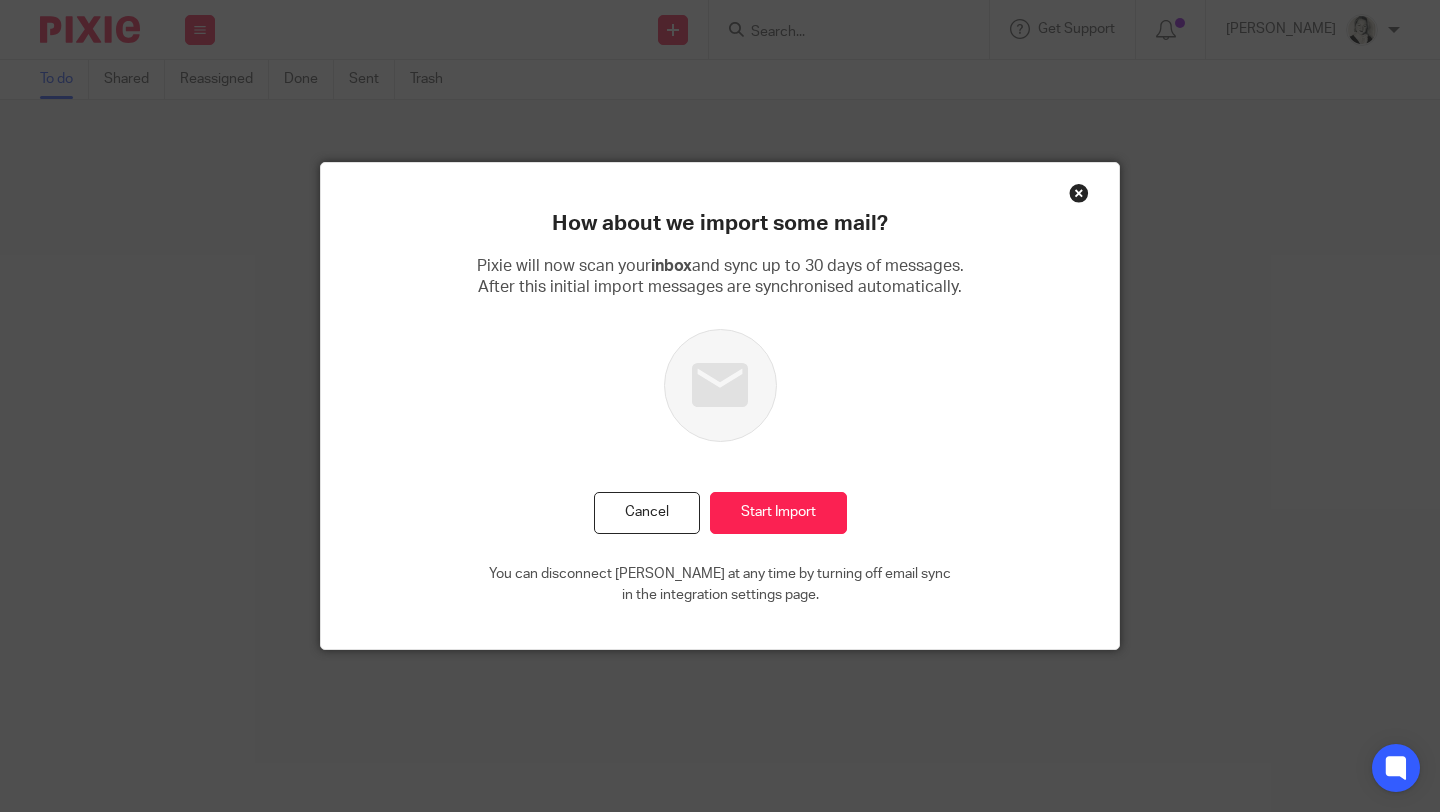 scroll, scrollTop: 0, scrollLeft: 0, axis: both 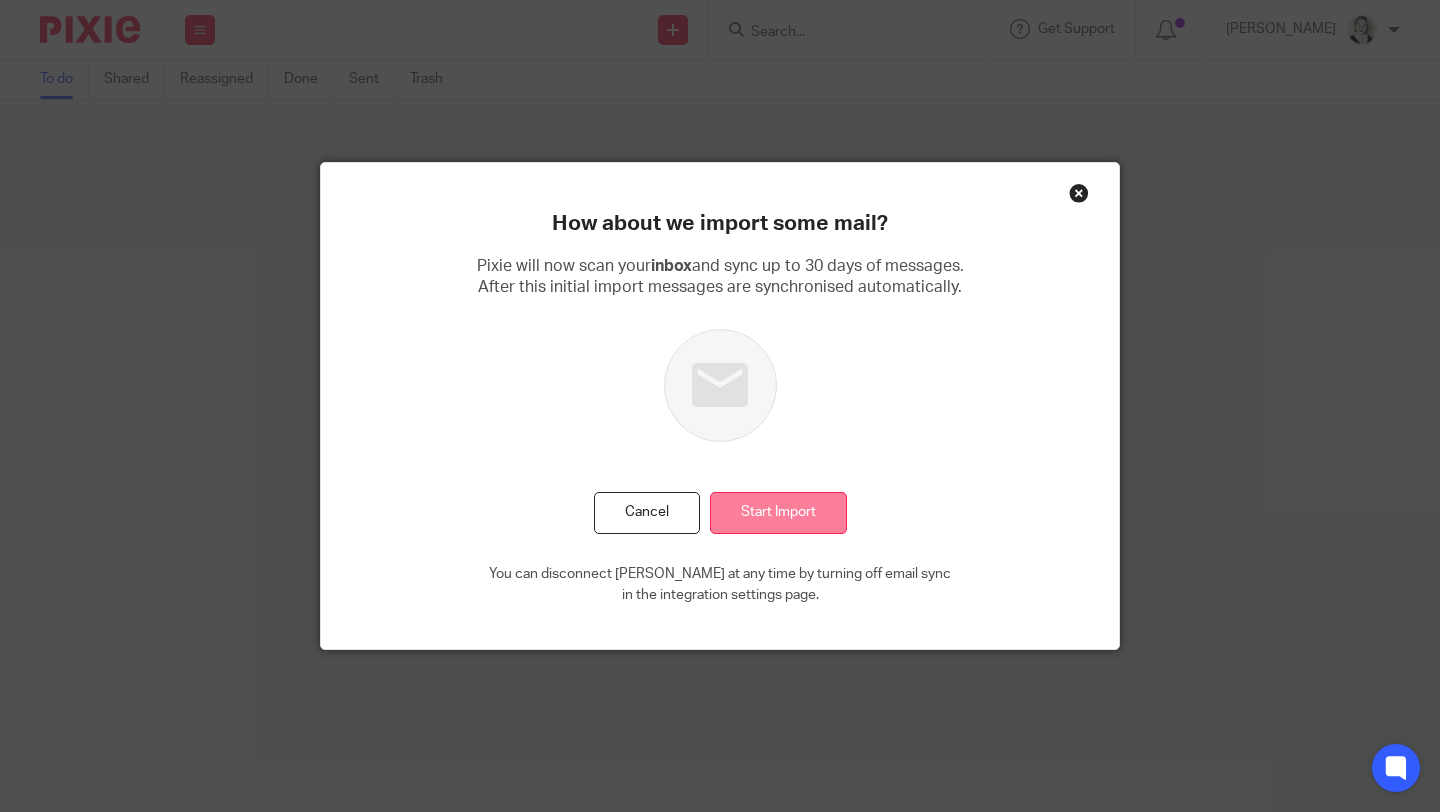 click on "Start Import" at bounding box center (778, 513) 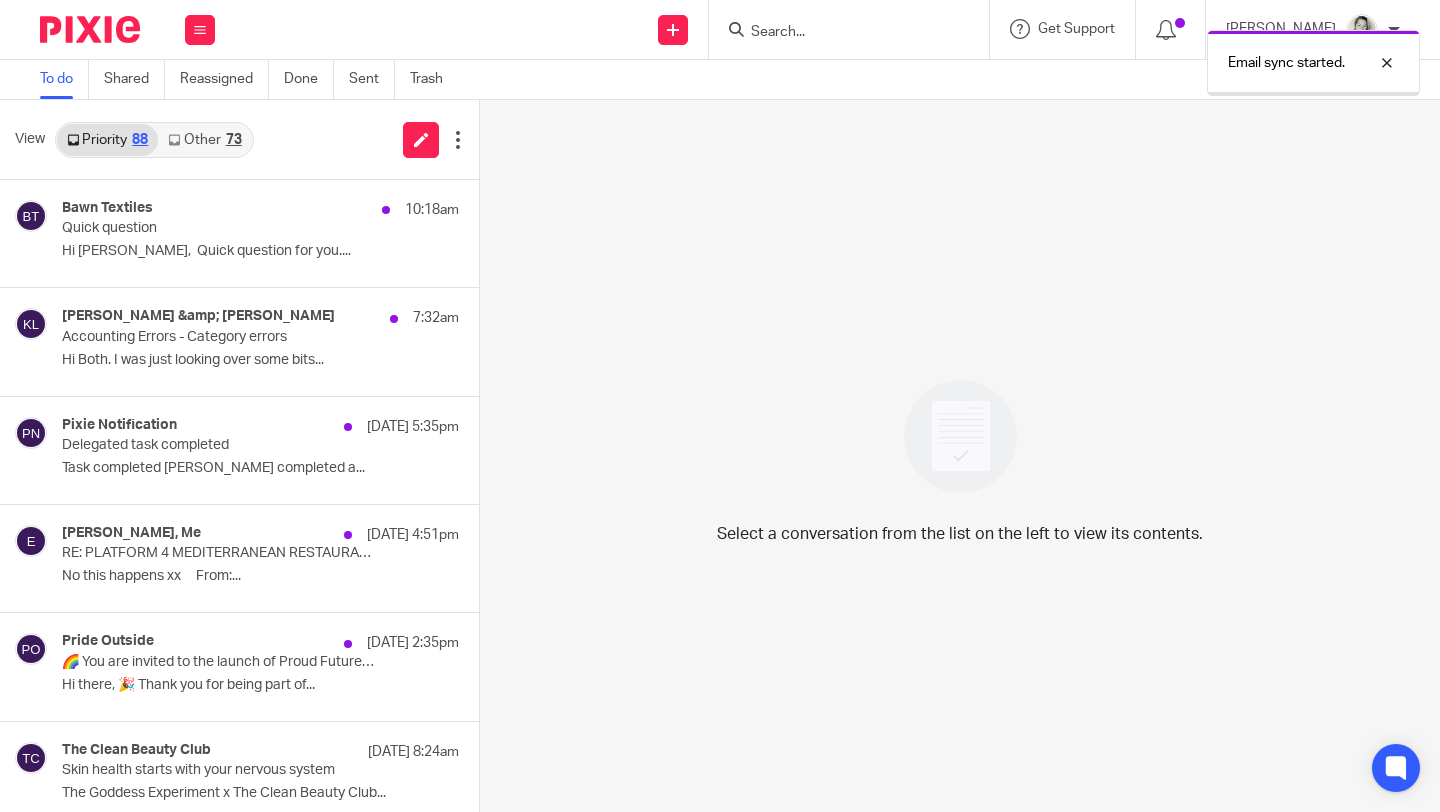 scroll, scrollTop: 0, scrollLeft: 0, axis: both 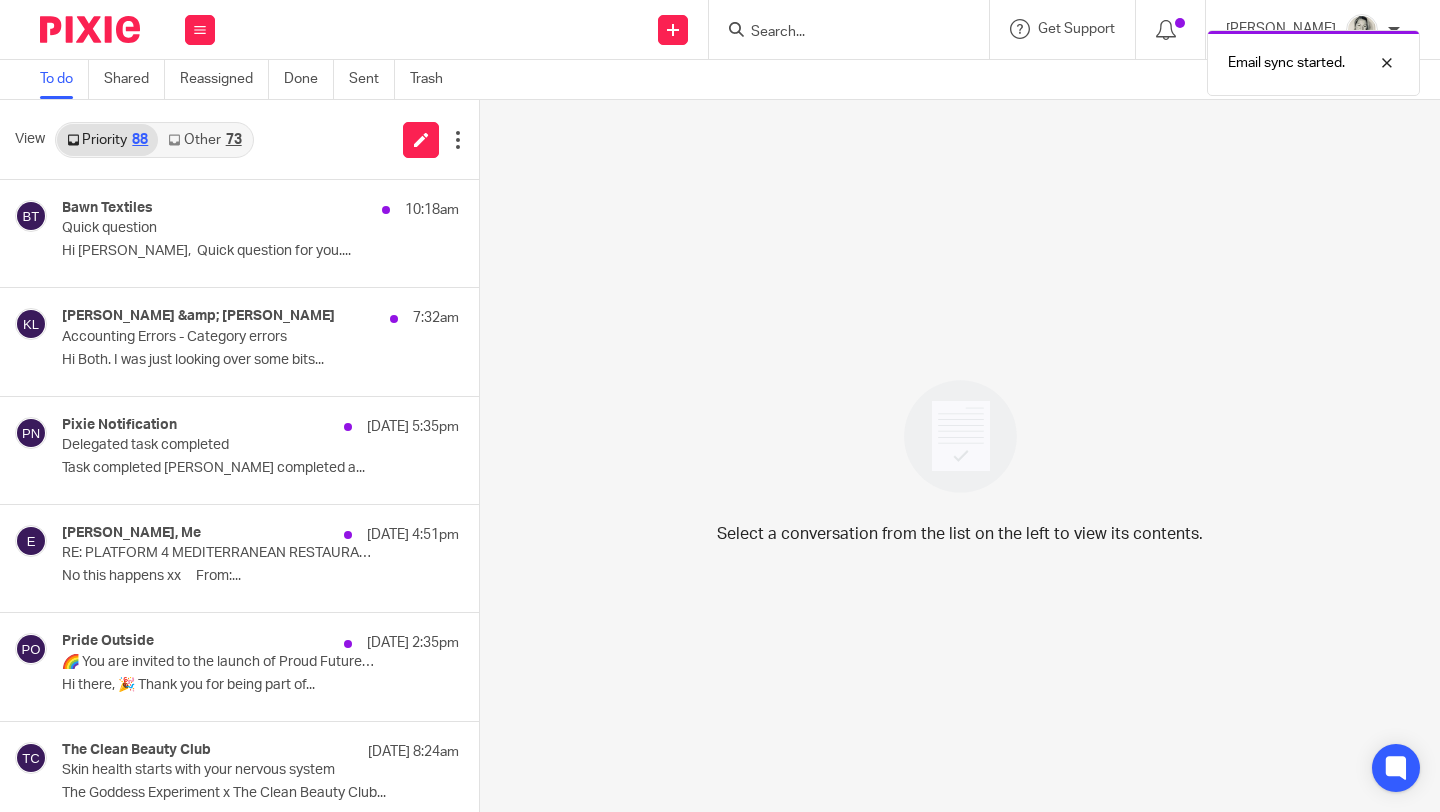 click on "Other
73" at bounding box center (204, 140) 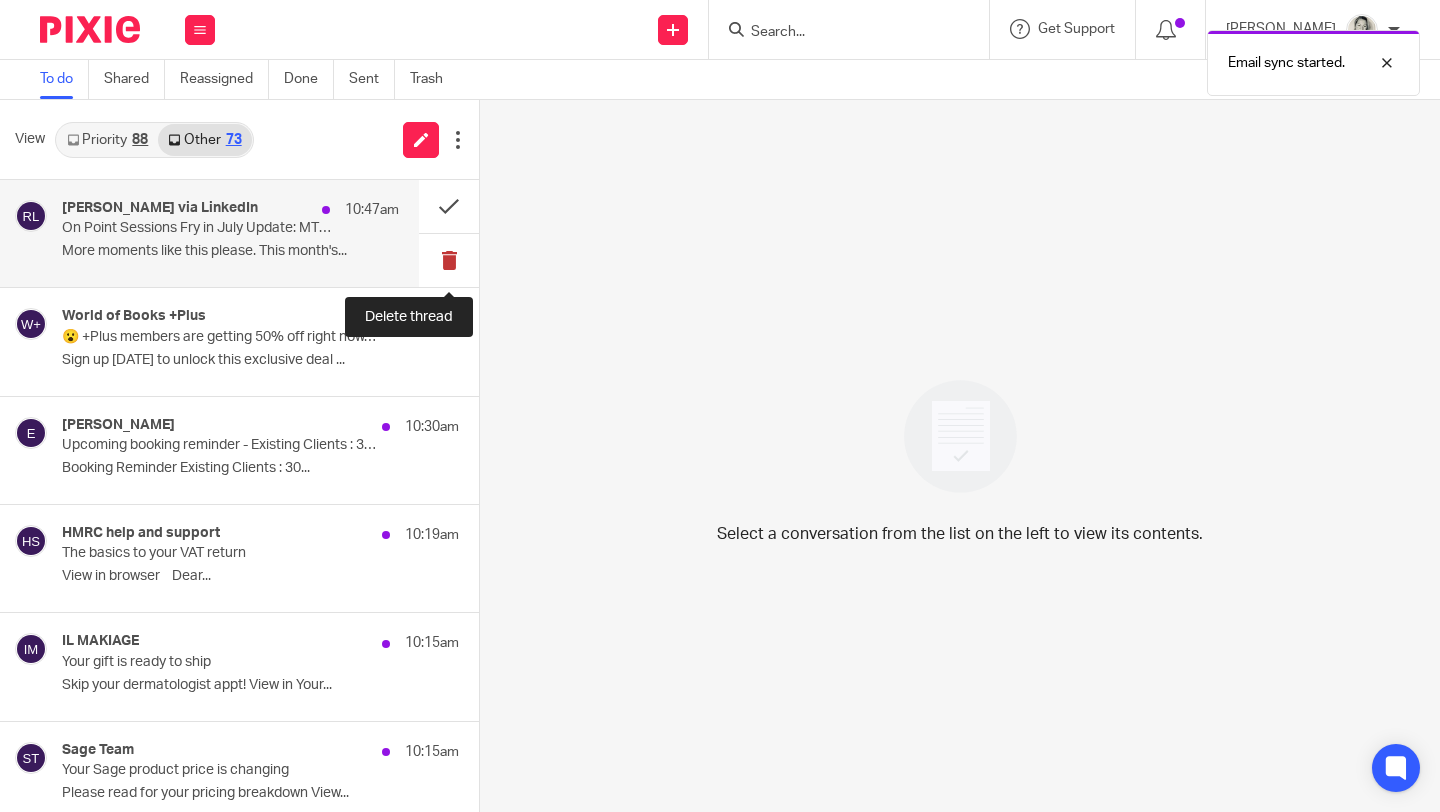 click at bounding box center (449, 260) 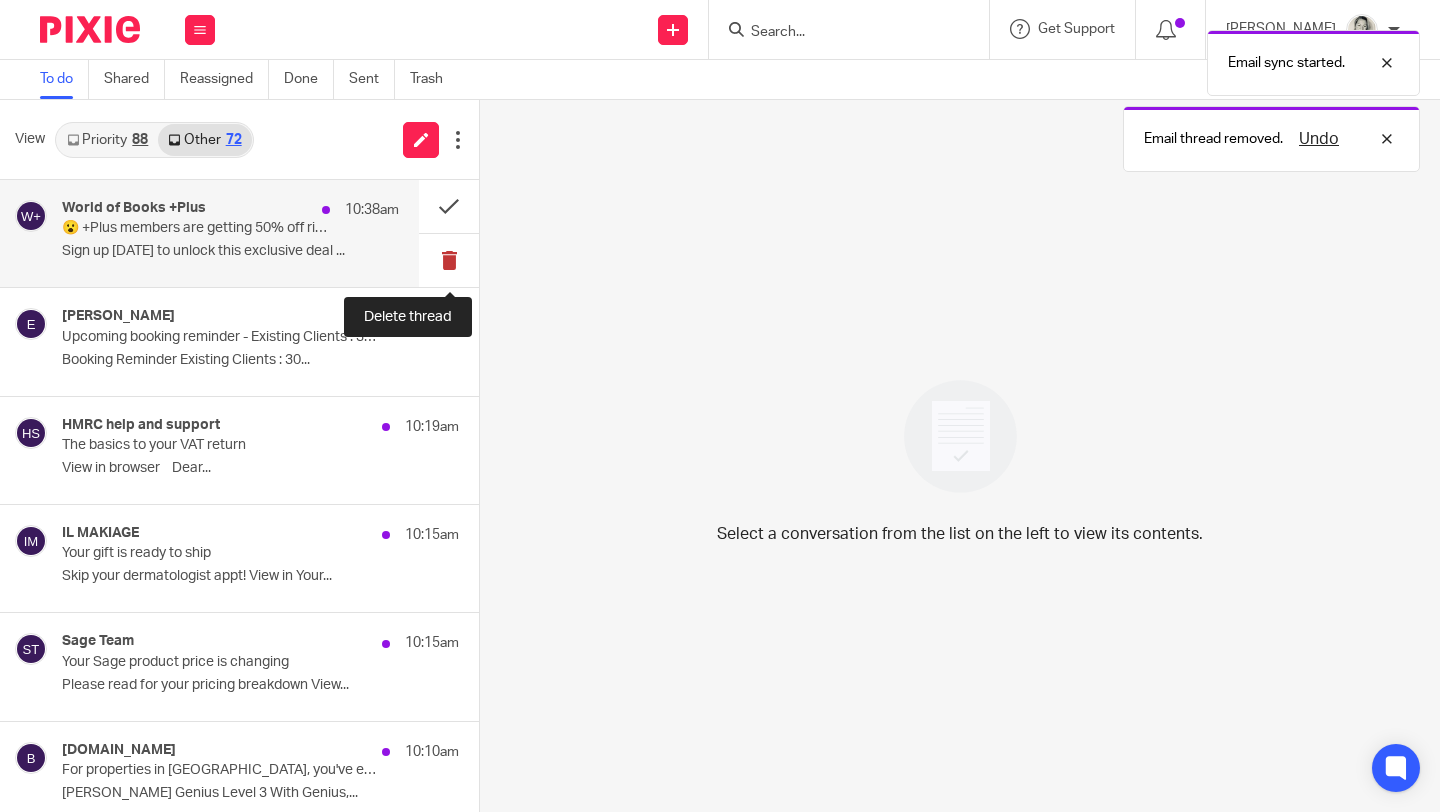 click at bounding box center (449, 260) 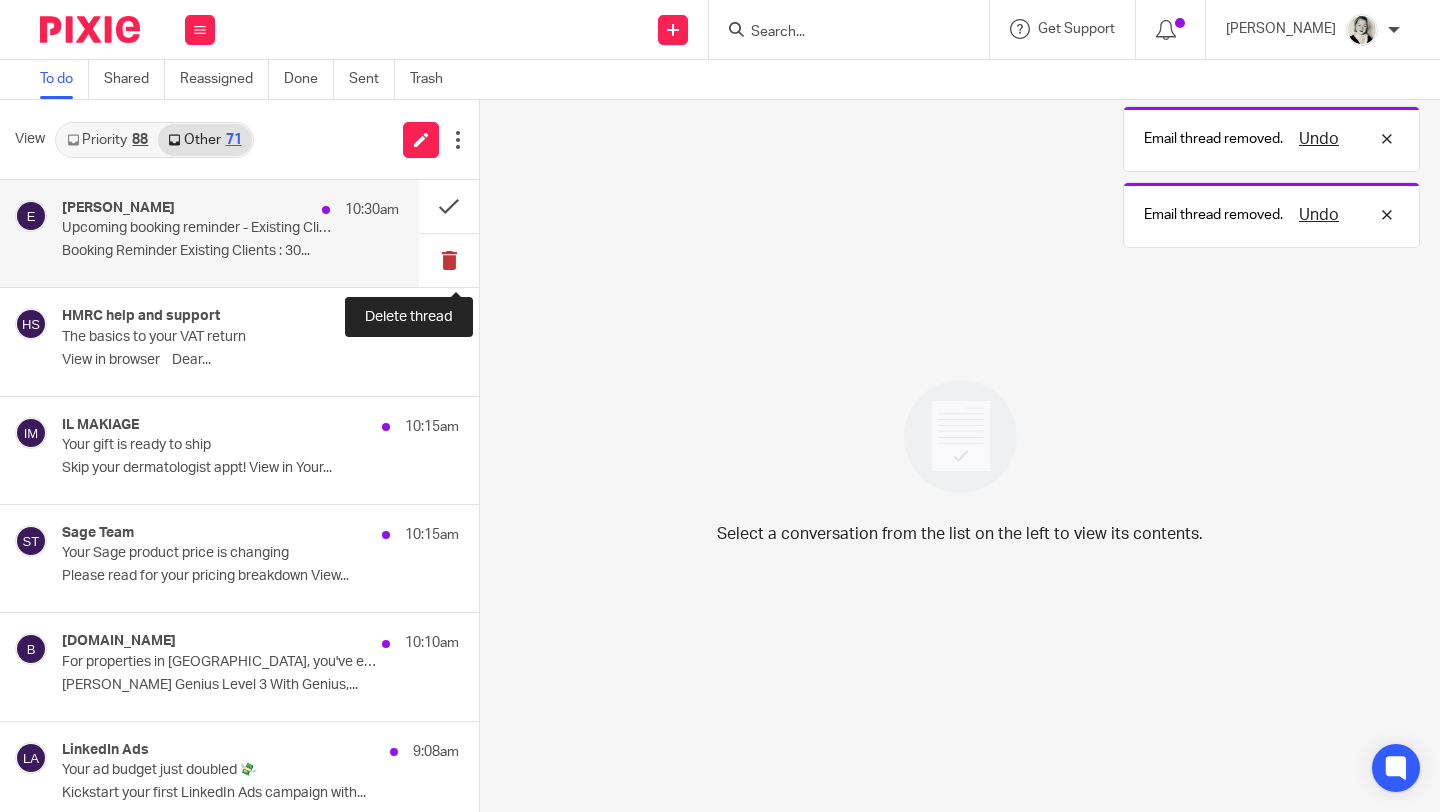 click at bounding box center [449, 260] 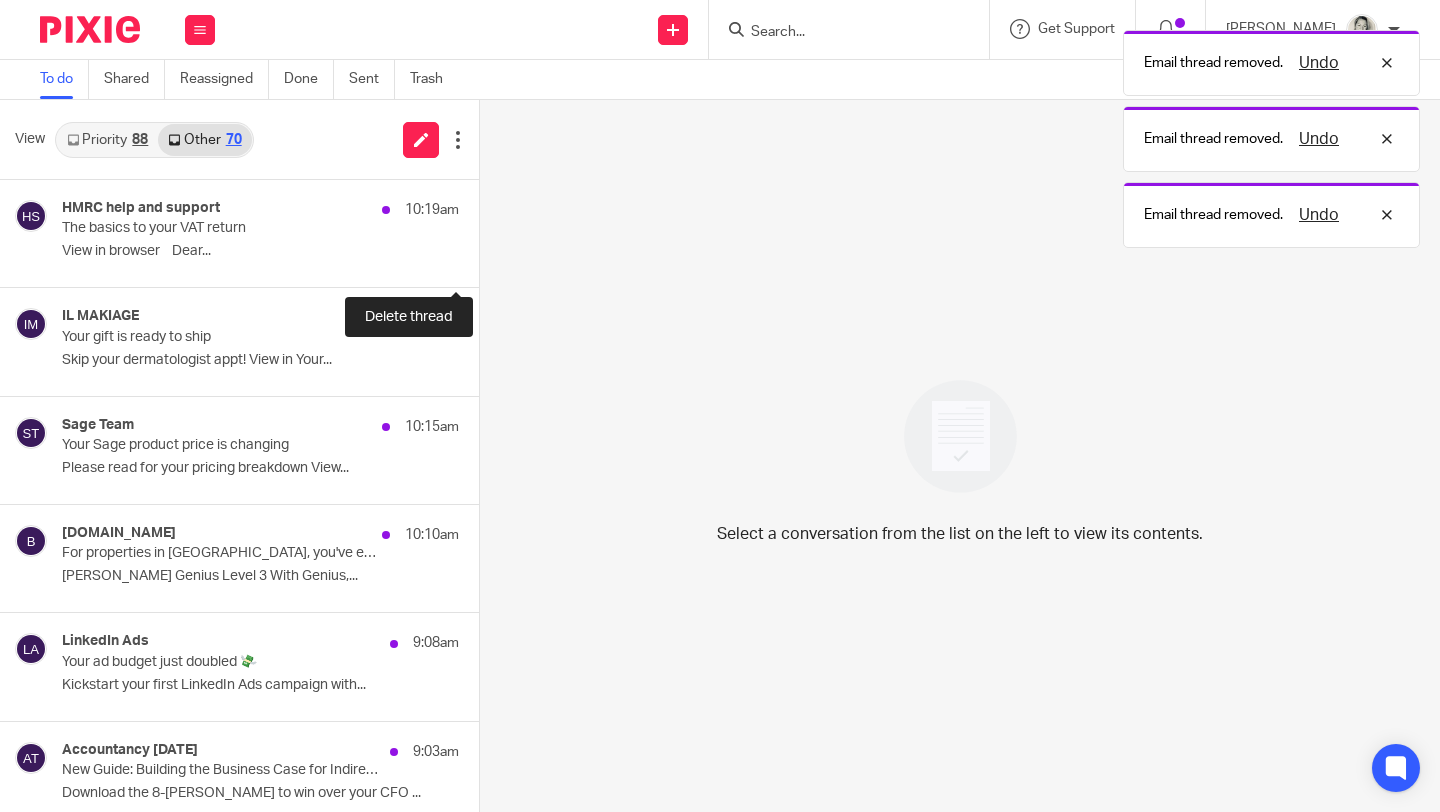 click at bounding box center (487, 260) 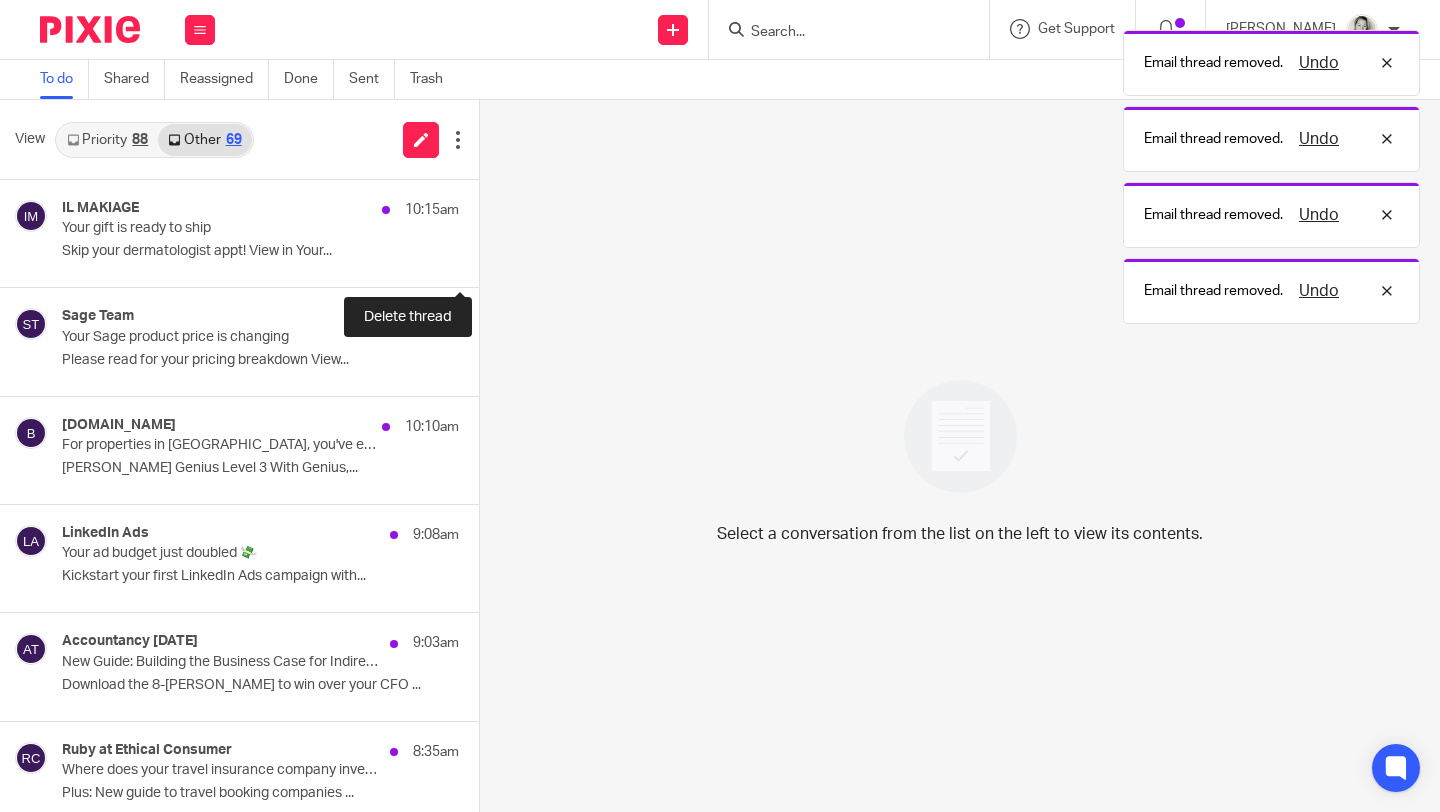 click at bounding box center (487, 260) 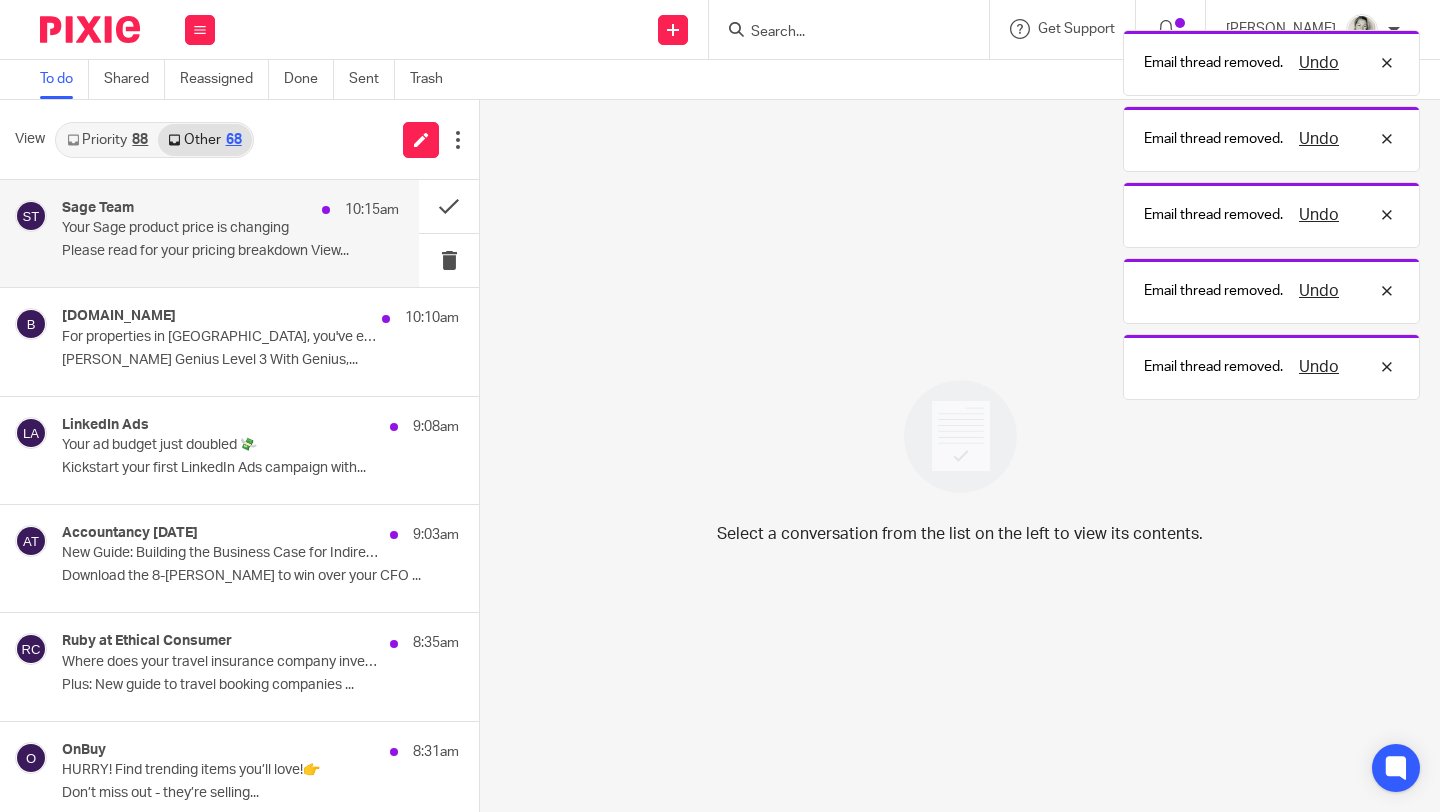 click on "Your Sage product price is changing" at bounding box center (197, 228) 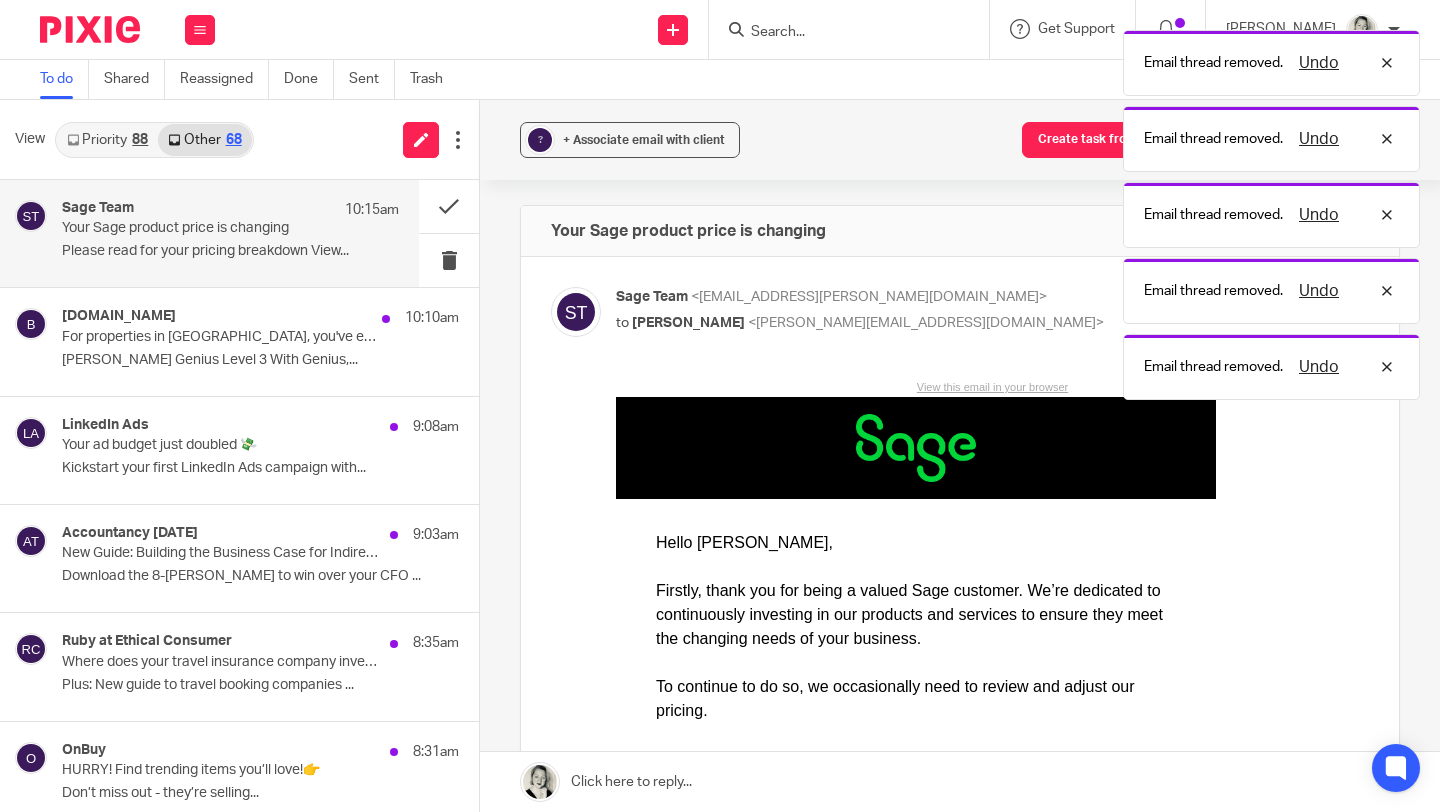 scroll, scrollTop: 0, scrollLeft: 0, axis: both 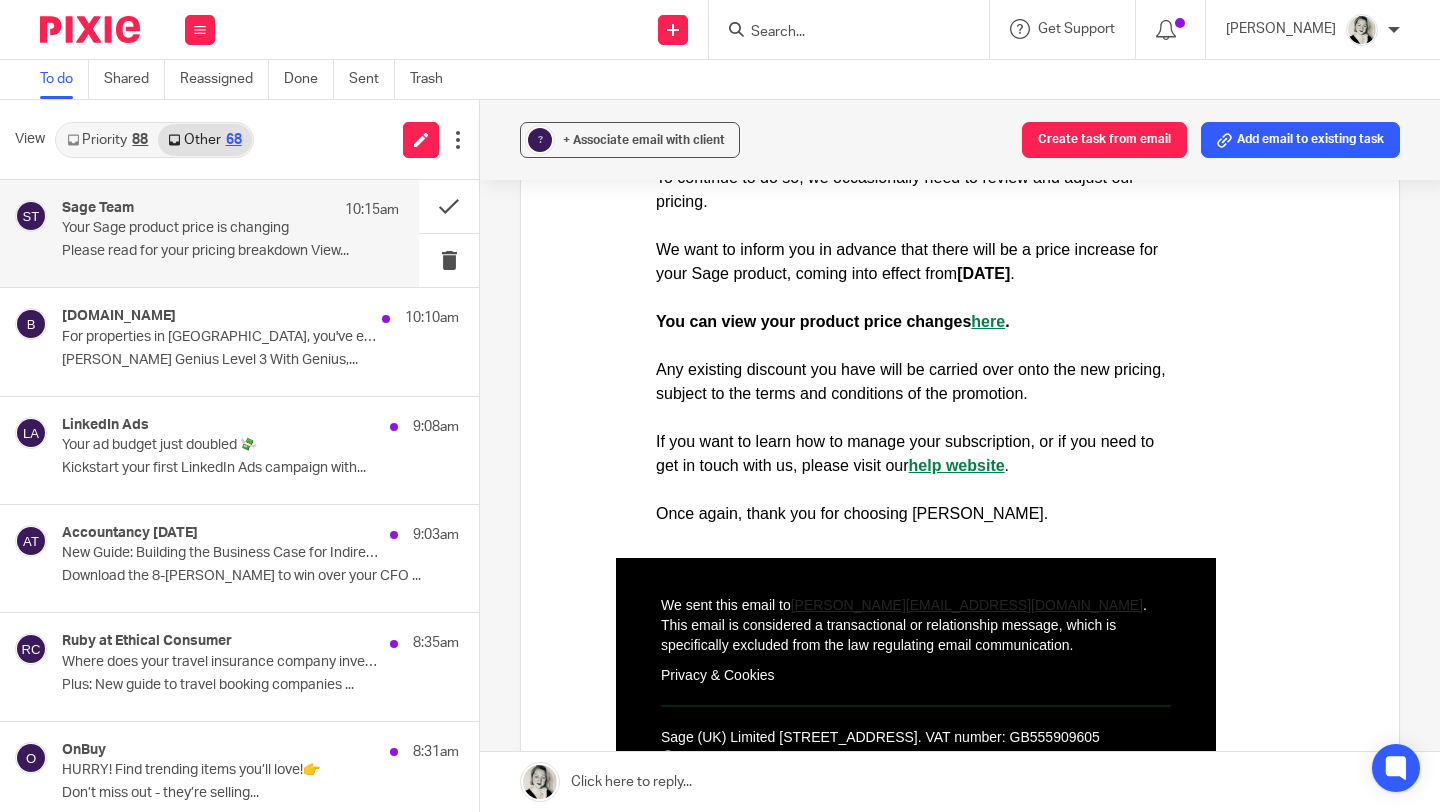 click on "here" at bounding box center (988, 321) 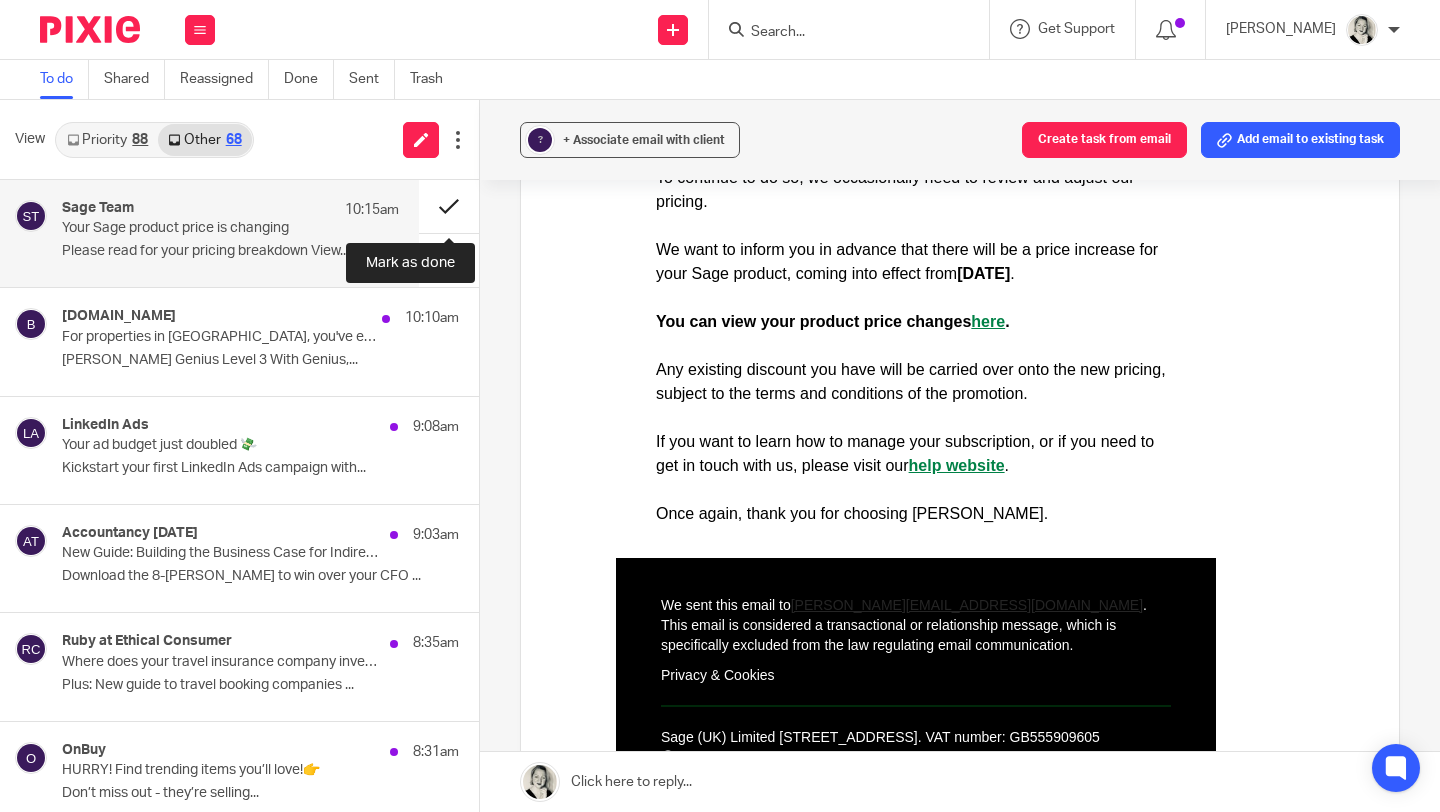 click at bounding box center (449, 206) 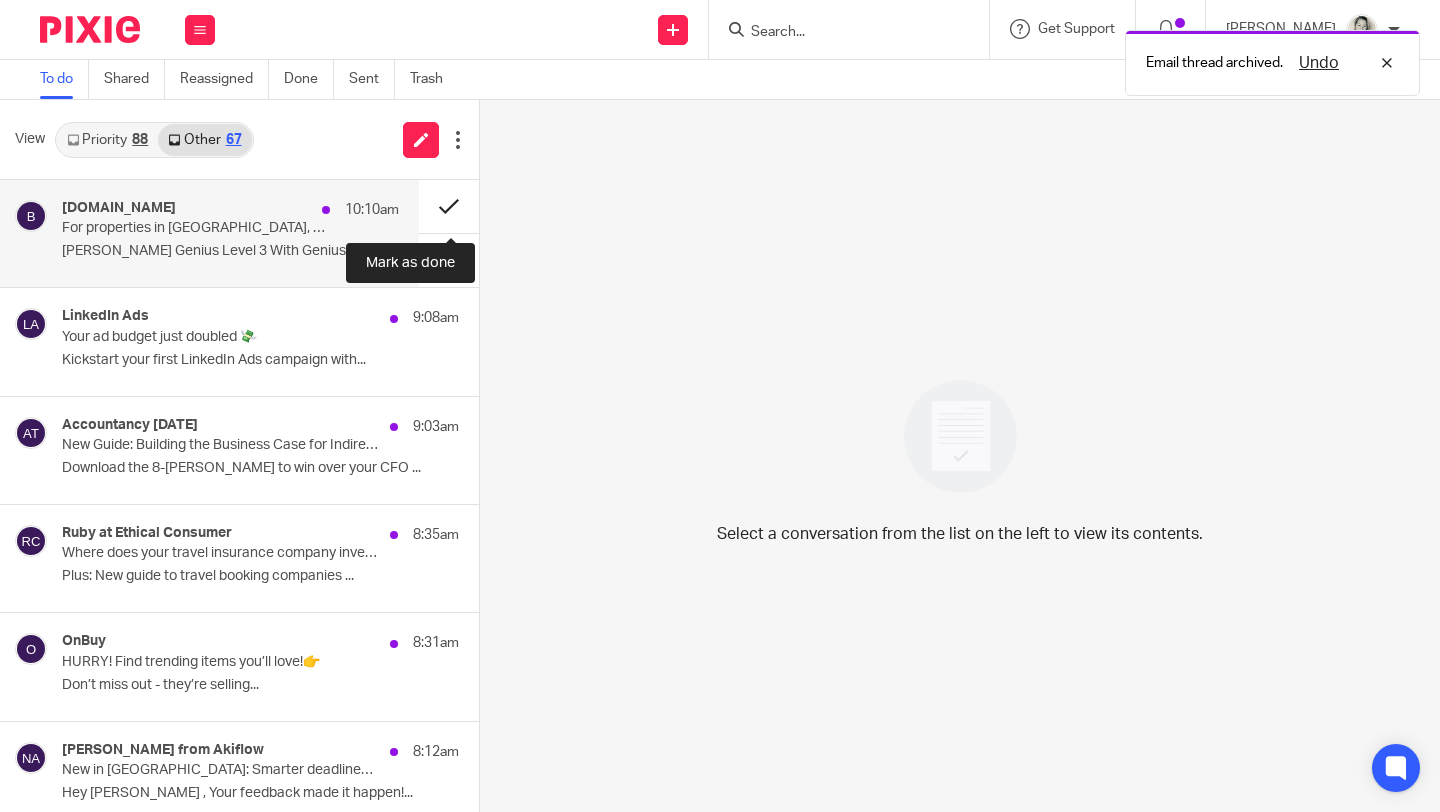 click at bounding box center [449, 206] 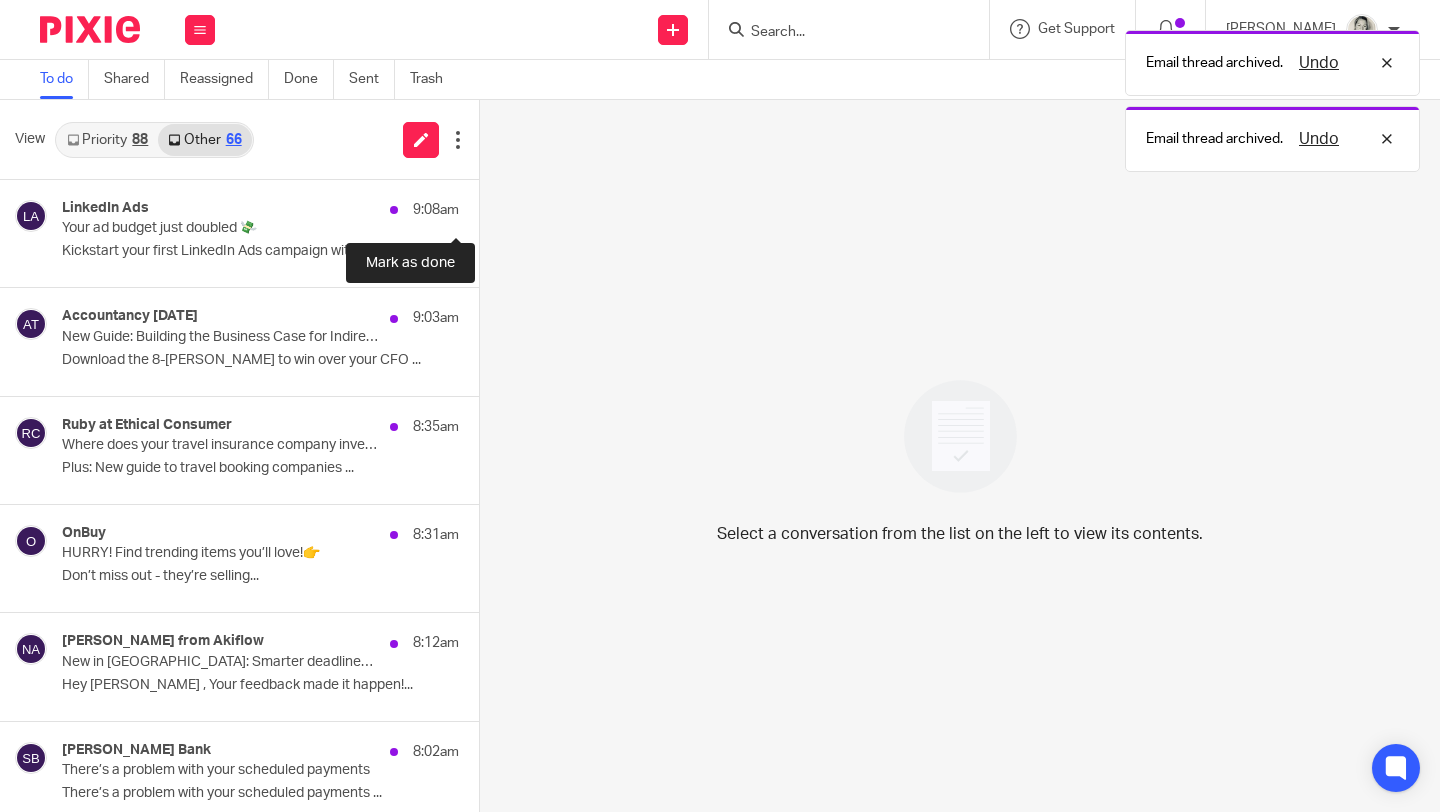 click at bounding box center [487, 206] 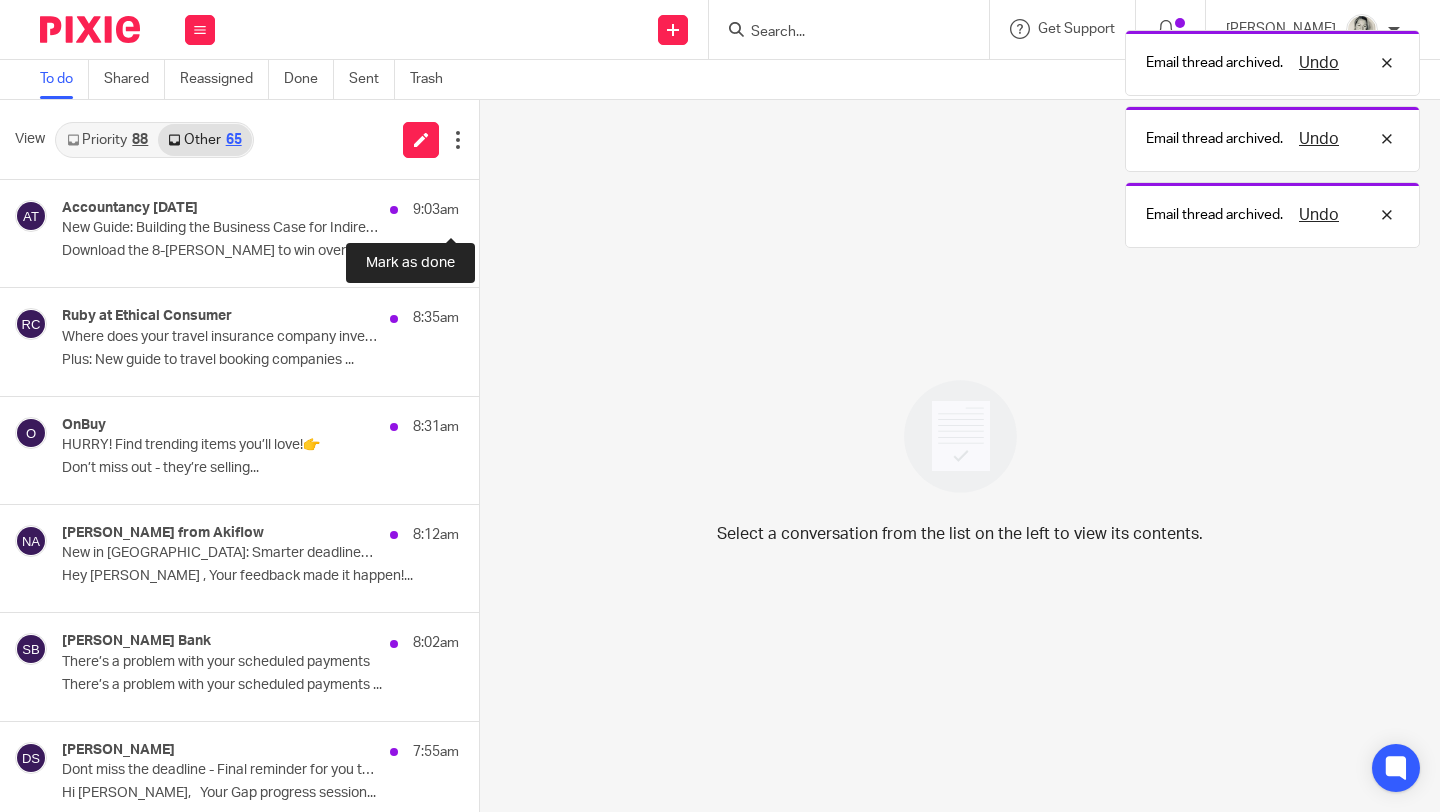 click at bounding box center [487, 206] 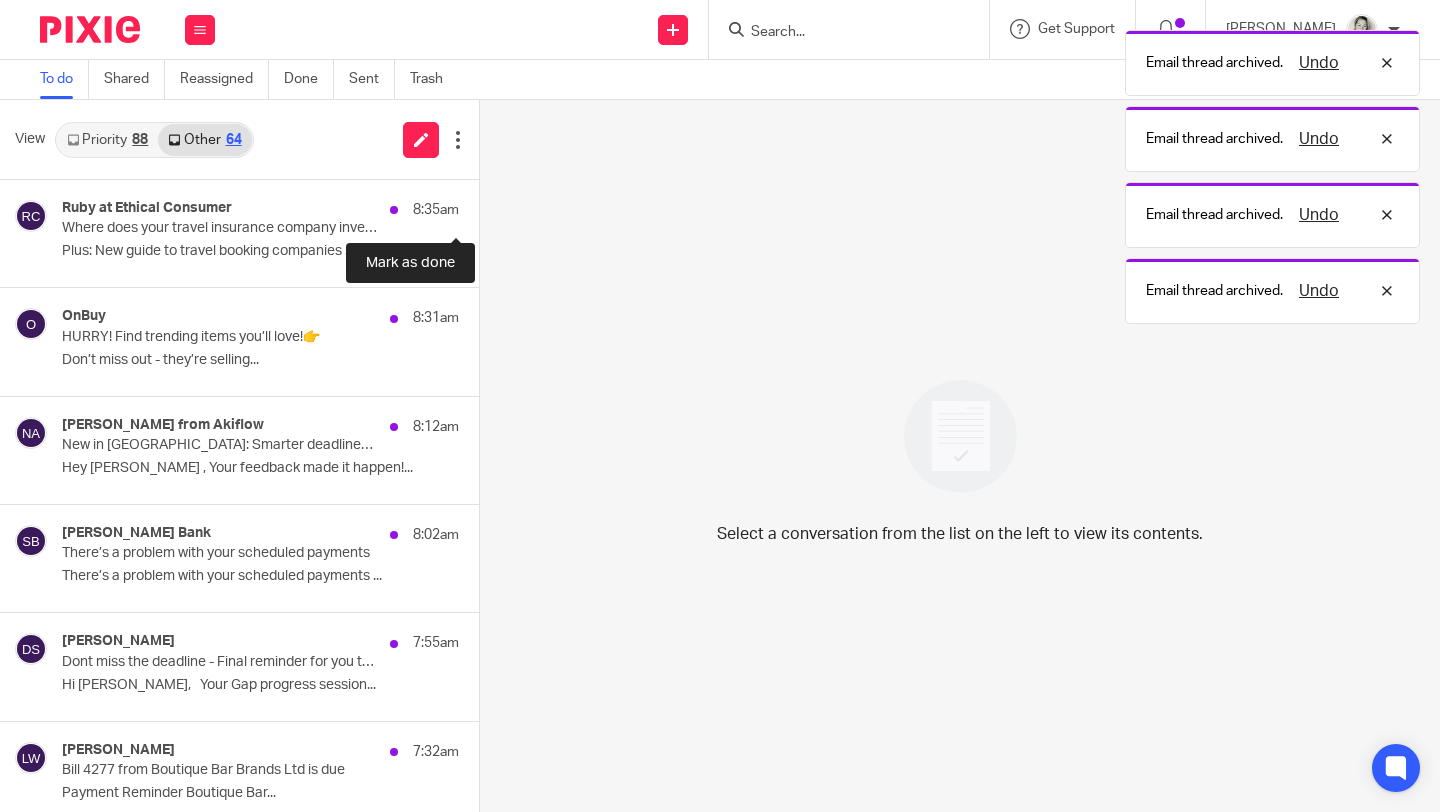 click at bounding box center [487, 206] 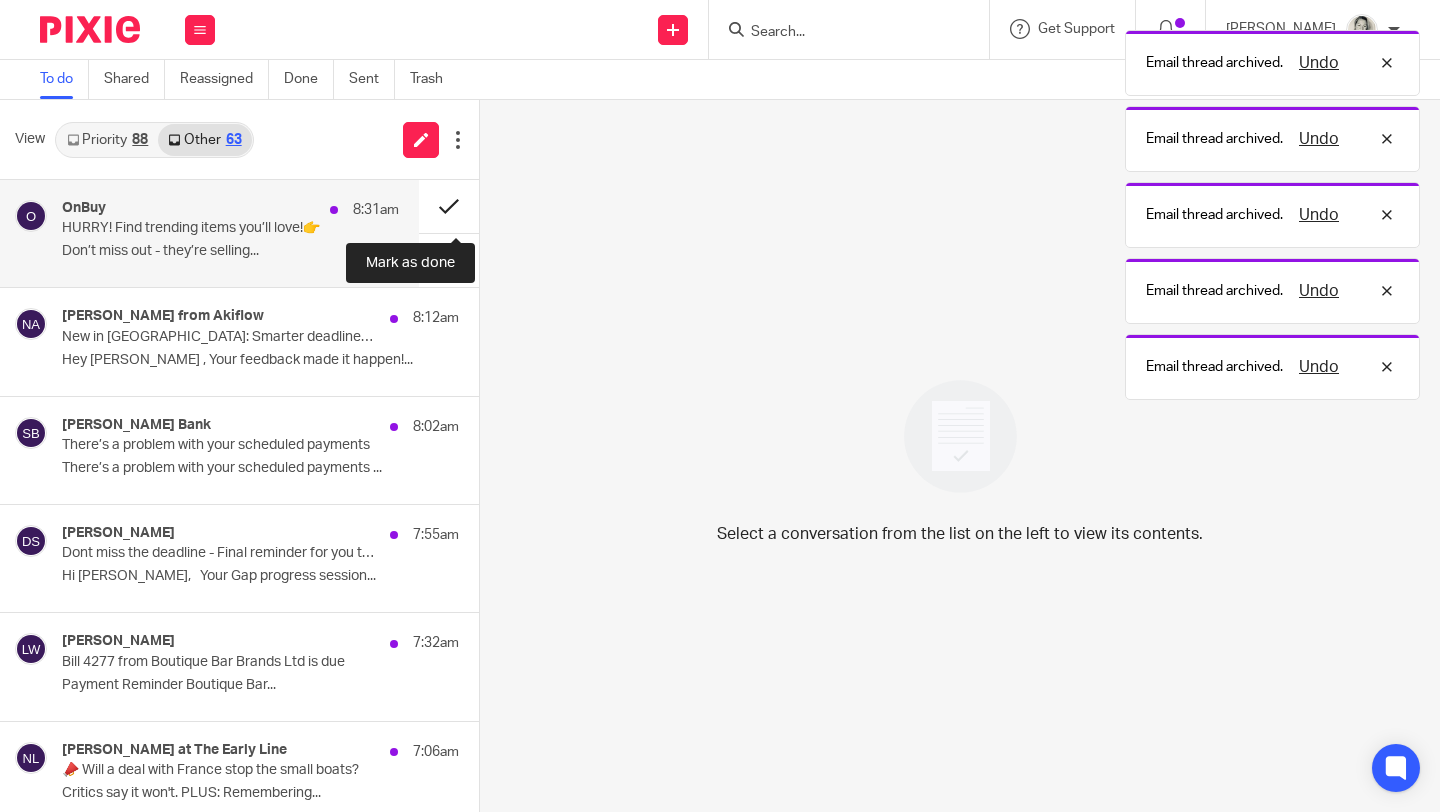 click at bounding box center (449, 206) 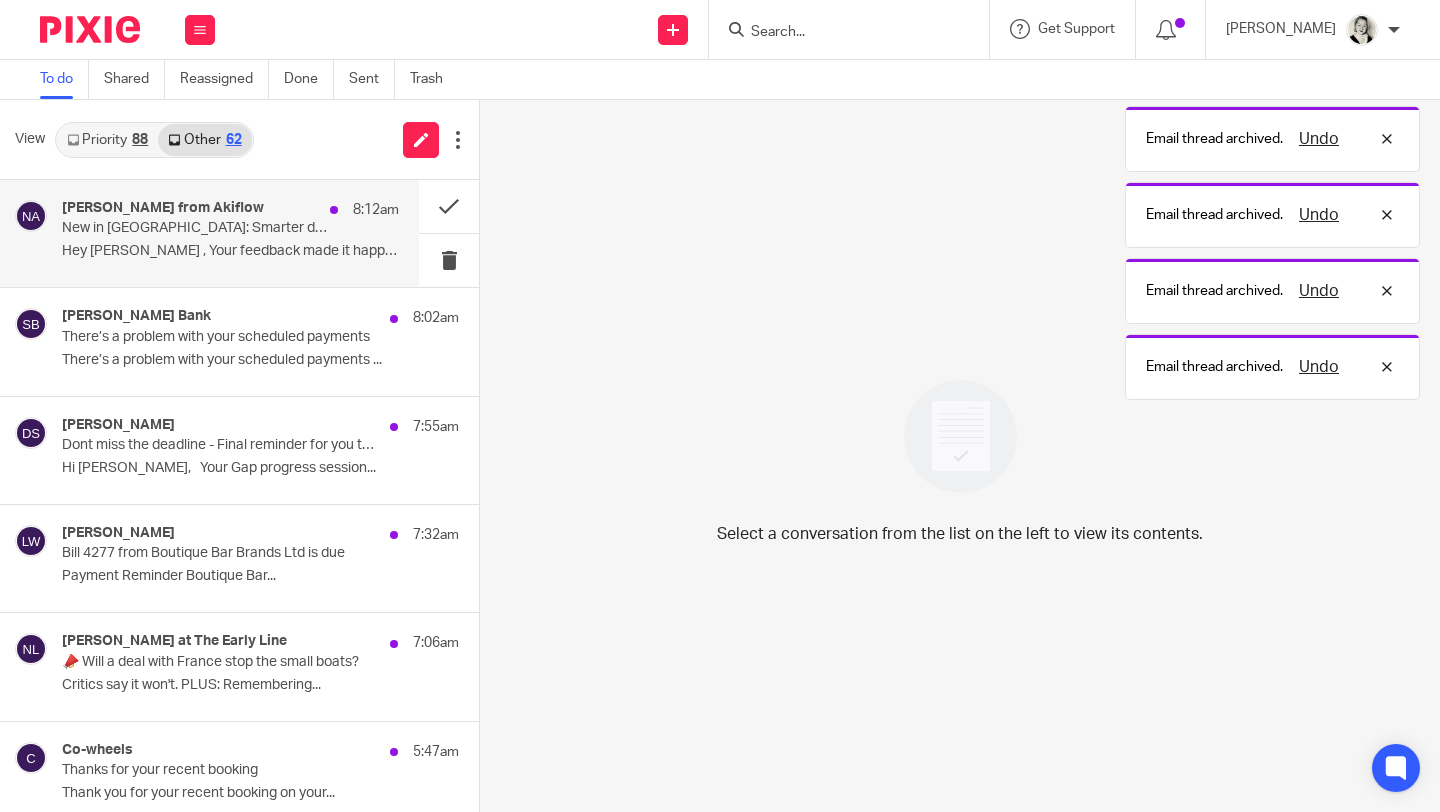 click on "New in Akiflow: Smarter deadlines, smoother planning 🗓️" at bounding box center (197, 228) 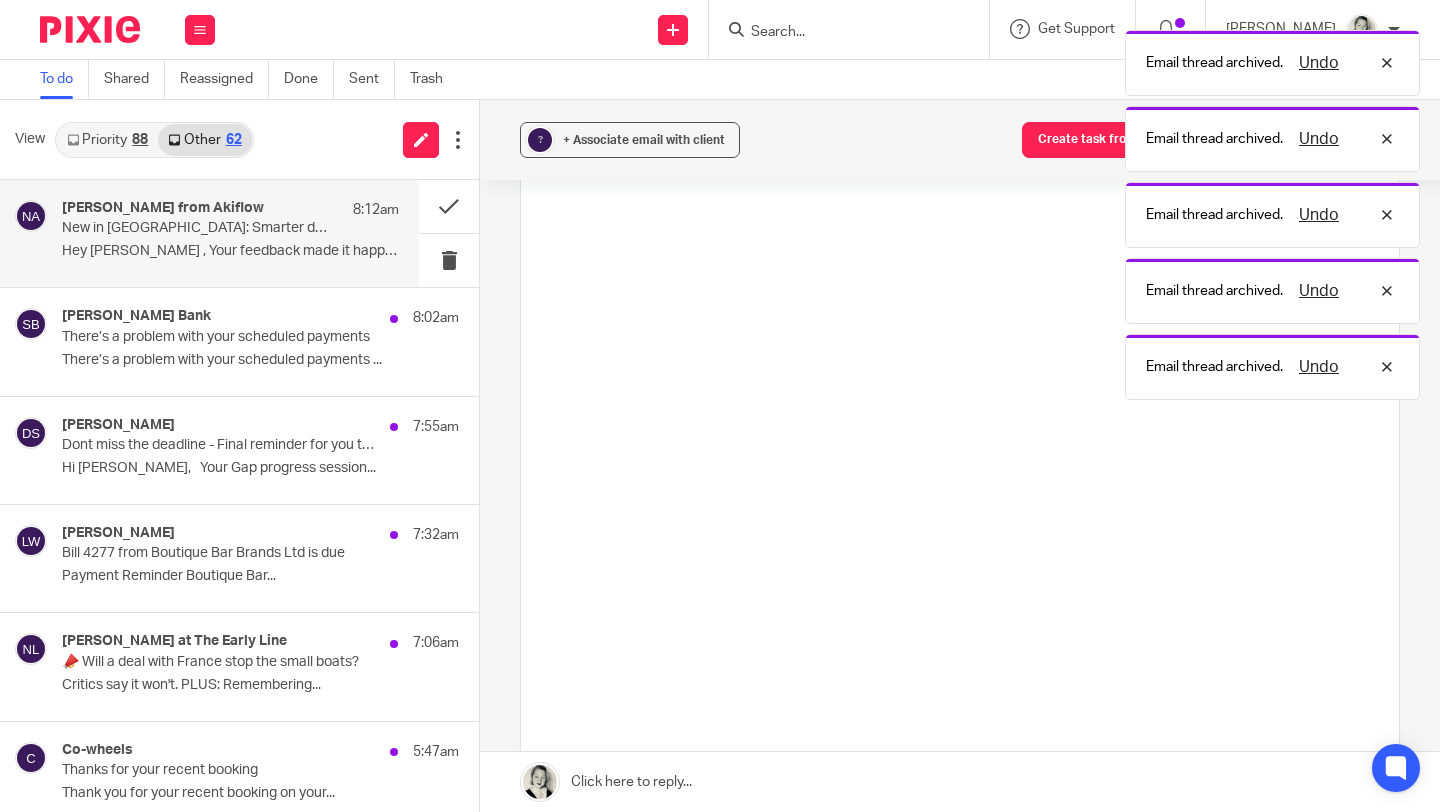 scroll, scrollTop: 0, scrollLeft: 0, axis: both 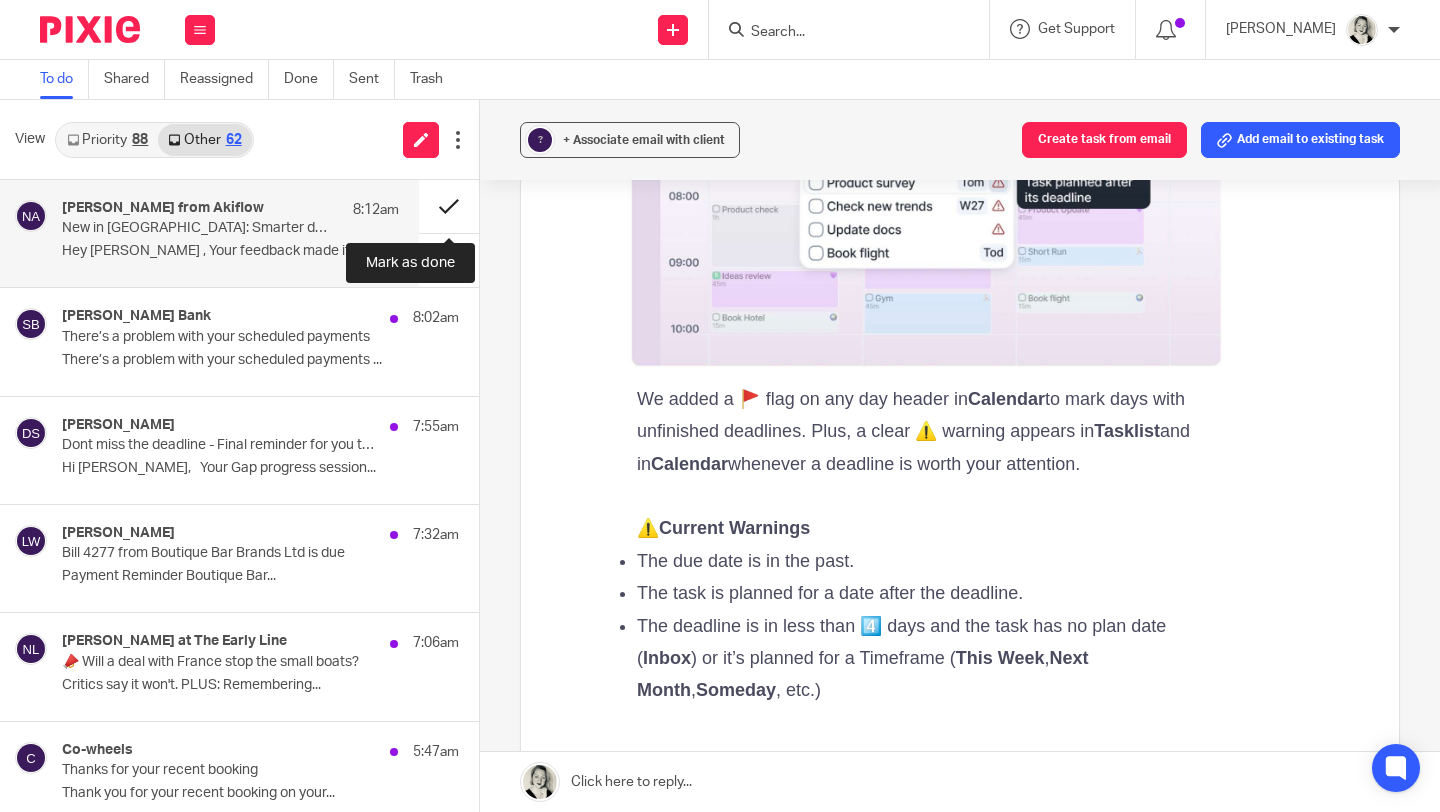 click at bounding box center [449, 206] 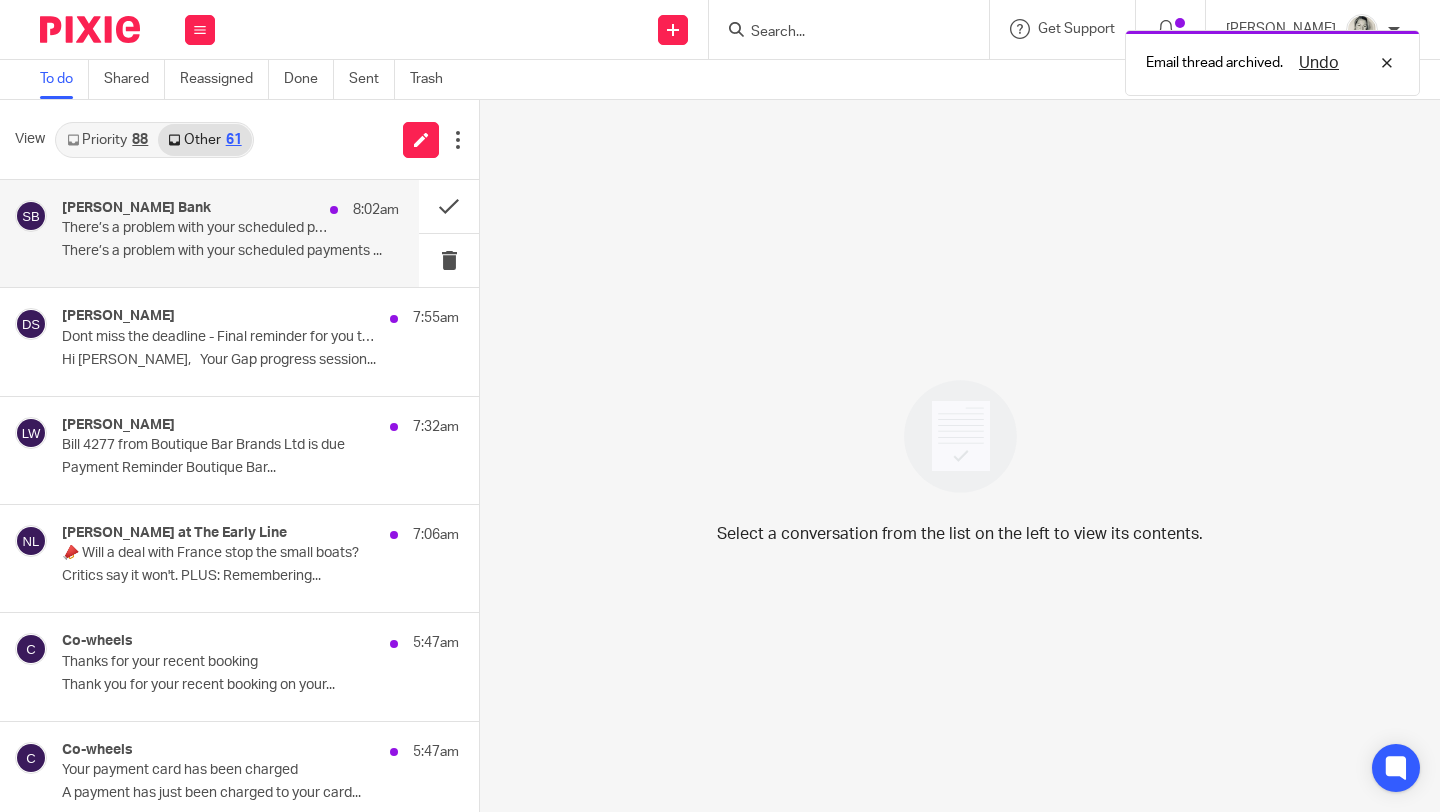 click on "Starling Bank
8:02am   There’s a problem with your scheduled payments   There’s a problem with your scheduled payments ..." at bounding box center [230, 233] 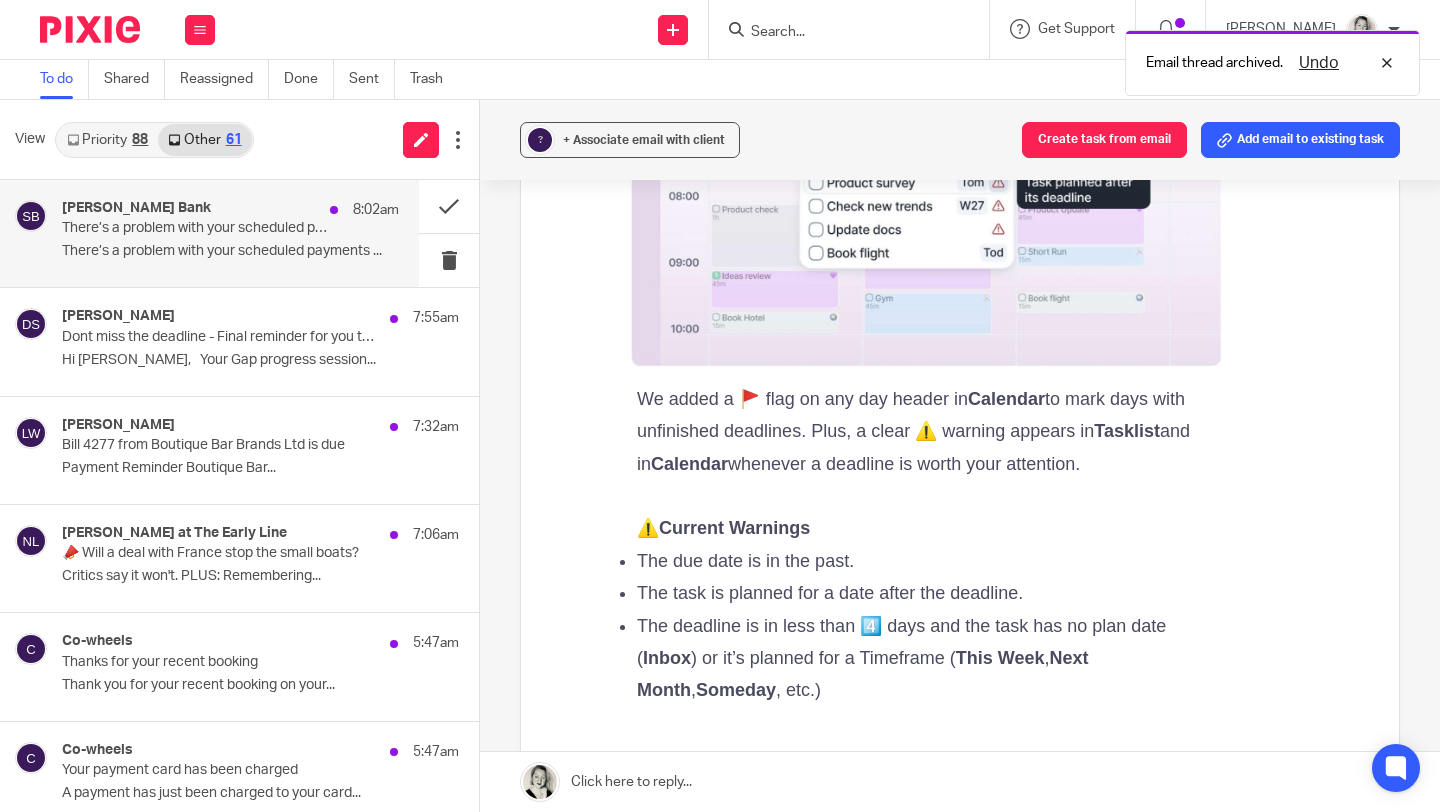 scroll, scrollTop: 0, scrollLeft: 0, axis: both 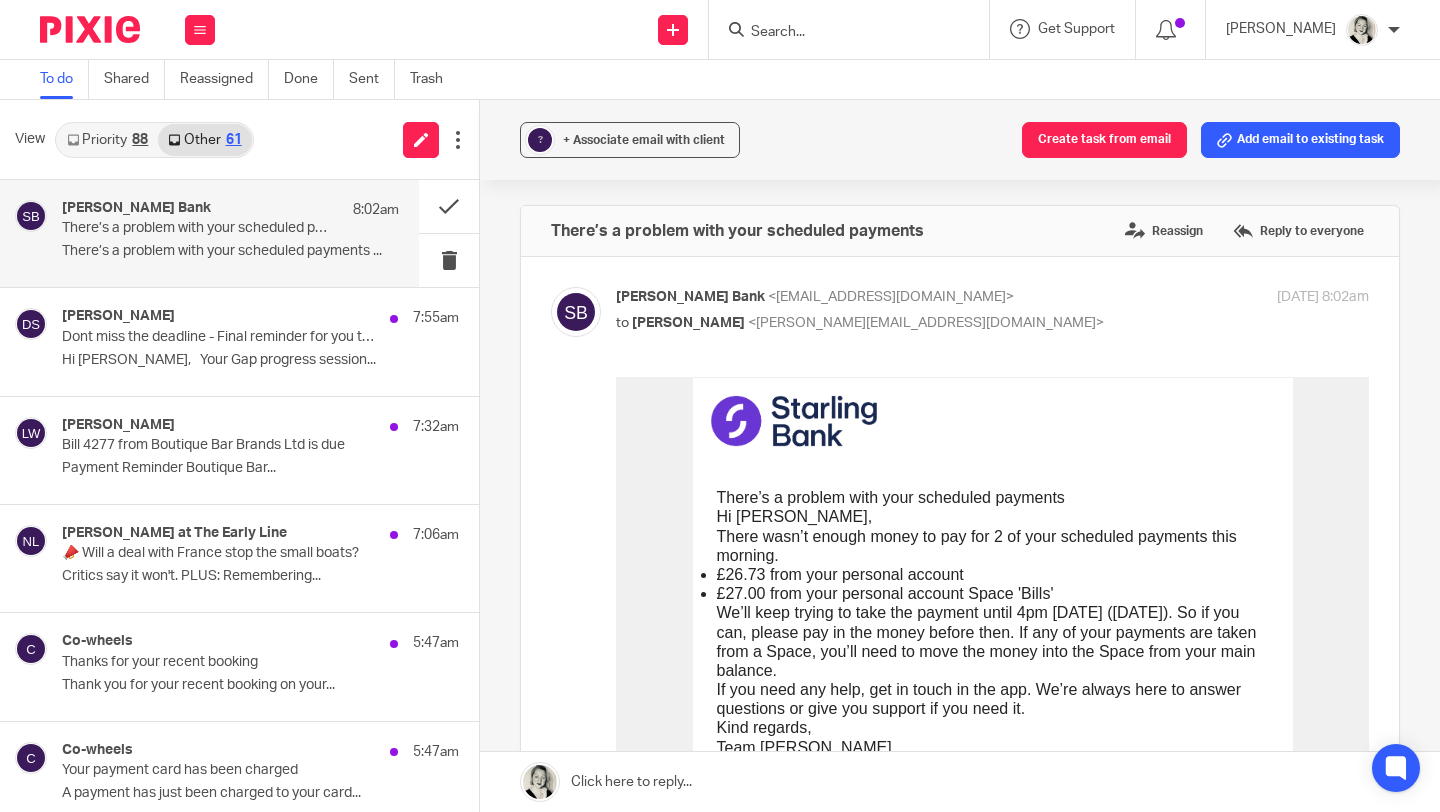 click on "There’s a problem with your scheduled payments" at bounding box center (993, 497) 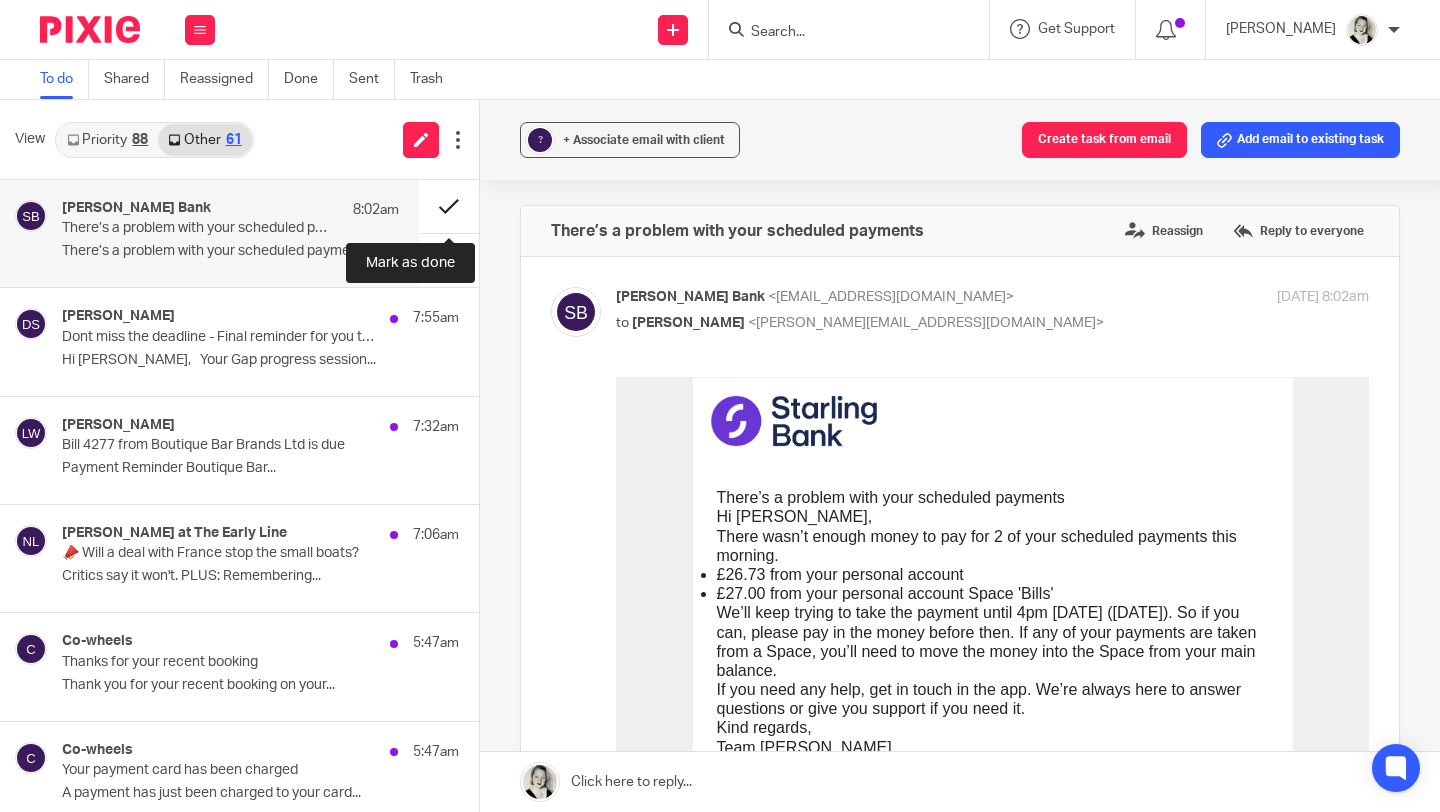 click at bounding box center [449, 206] 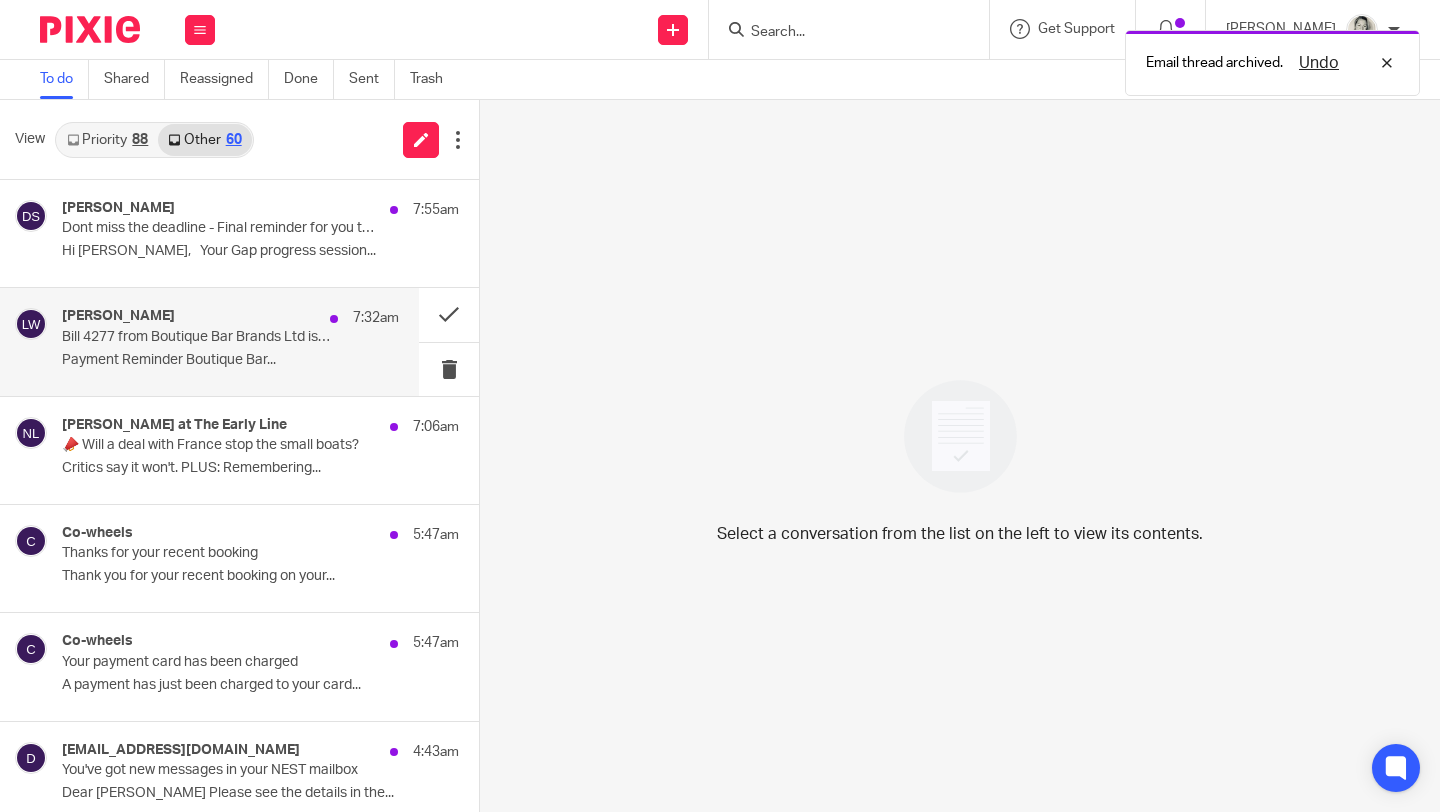 click on "Lee Walker
7:32am   Bill 4277 from Boutique Bar Brands Ltd is due   Payment Reminder             Boutique Bar..." at bounding box center (230, 341) 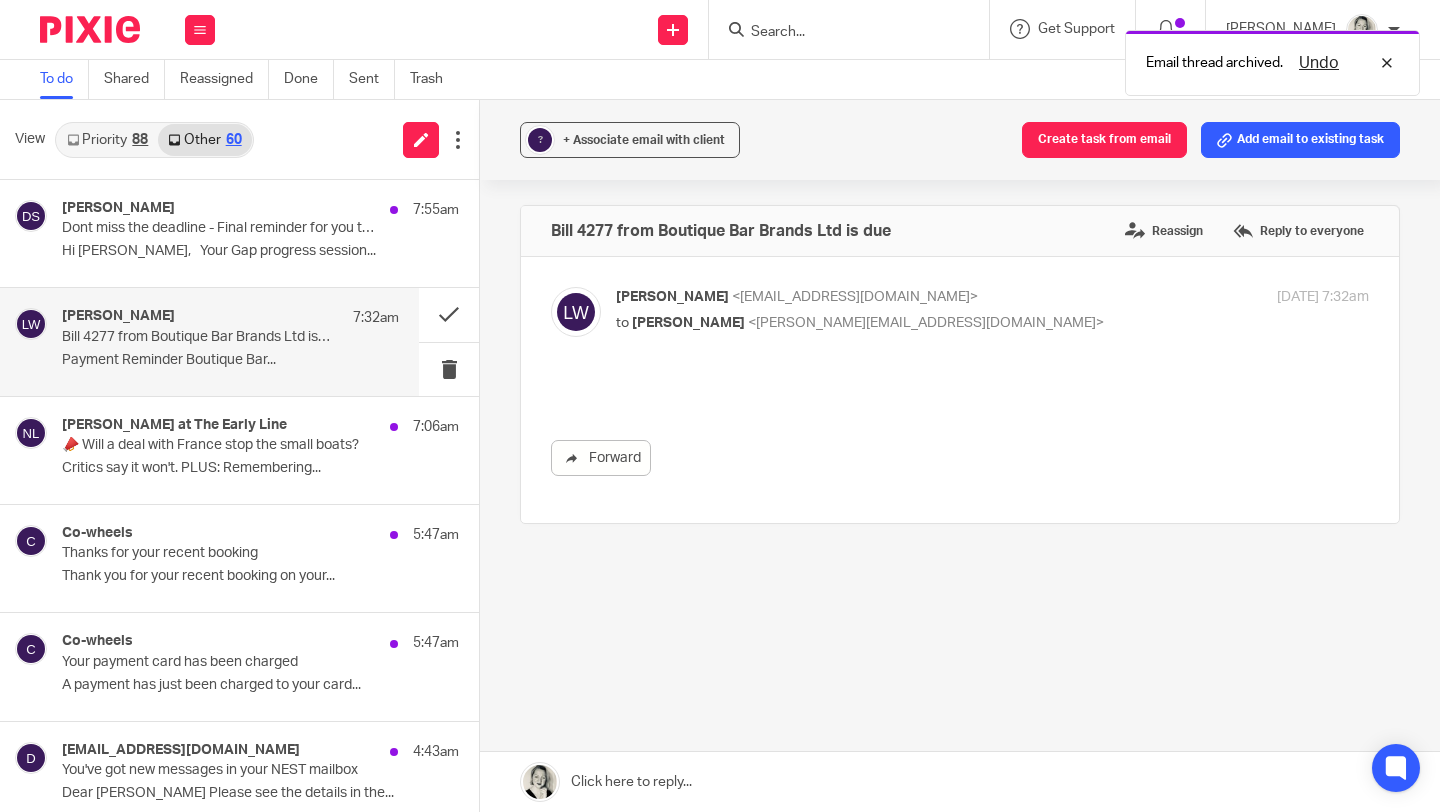scroll, scrollTop: 0, scrollLeft: 0, axis: both 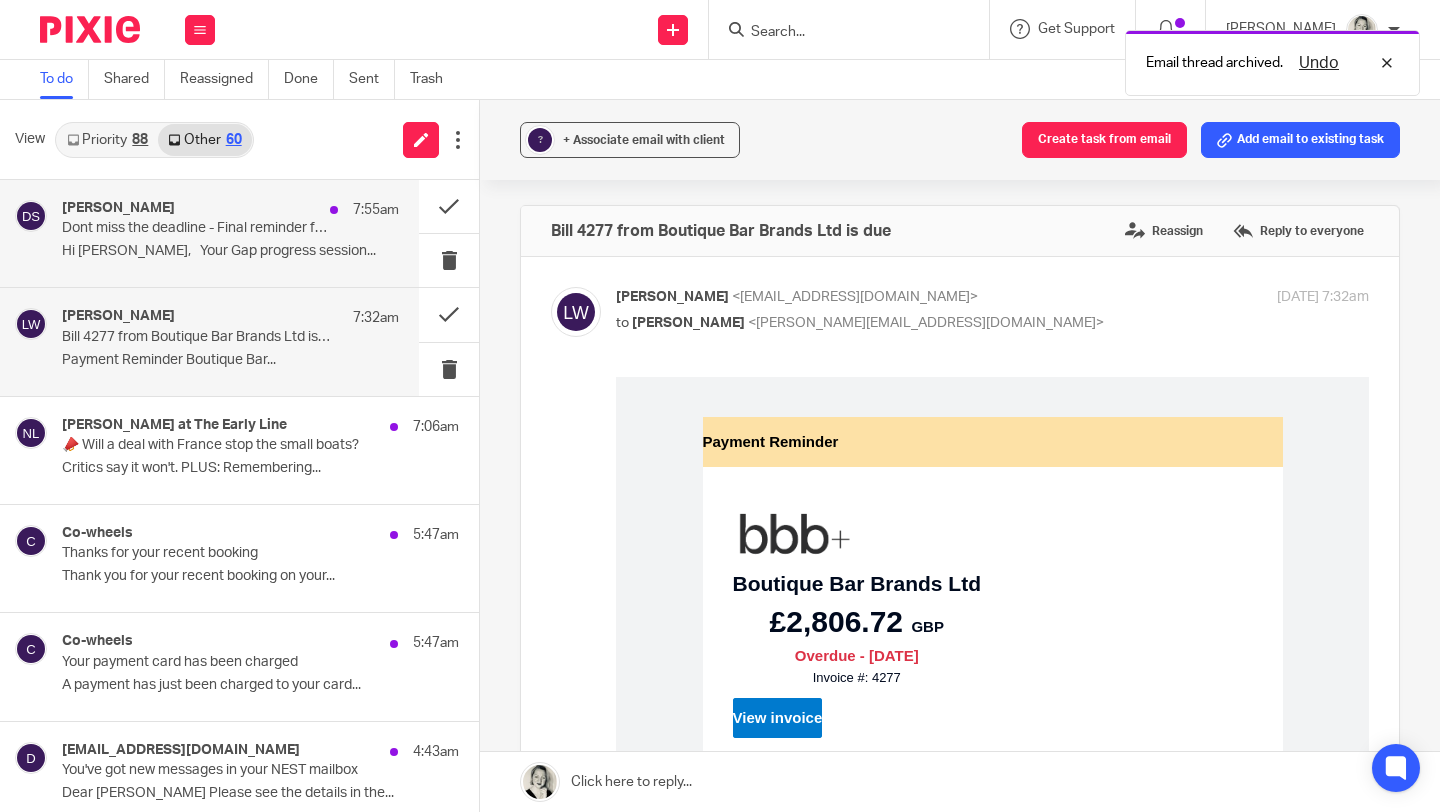 click on "Hi Gillian,     Your Gap progress session..." at bounding box center (230, 251) 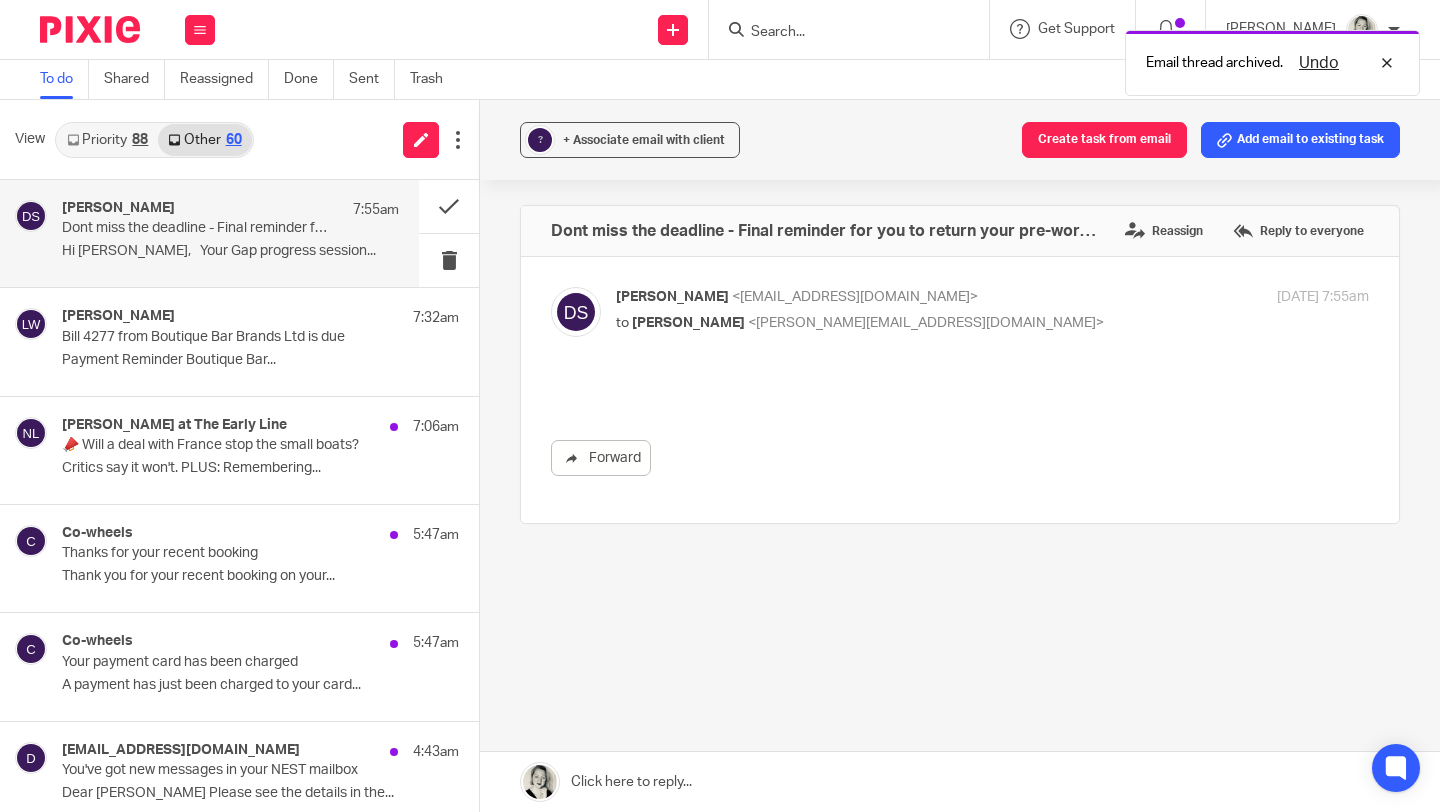 scroll, scrollTop: 0, scrollLeft: 0, axis: both 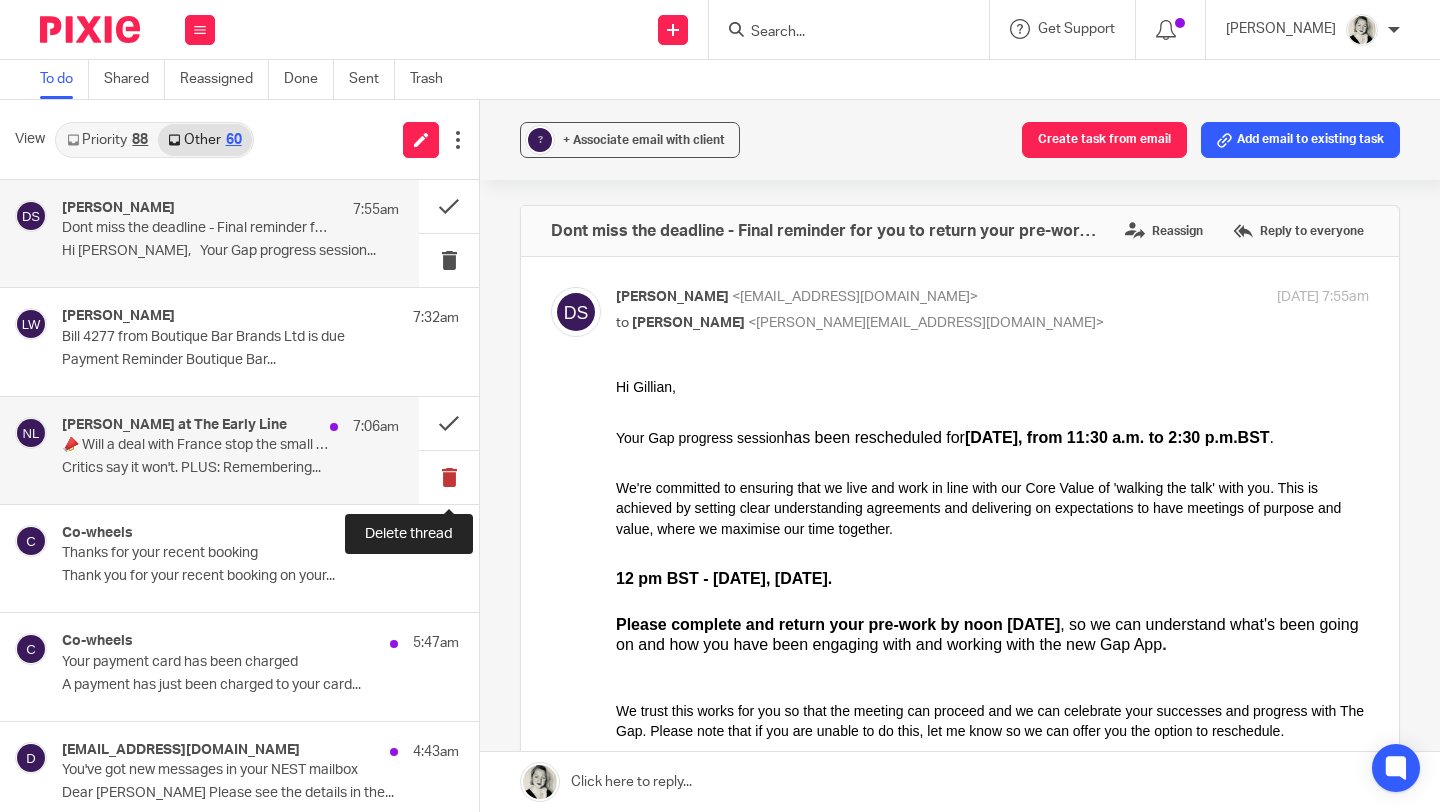 click at bounding box center (449, 477) 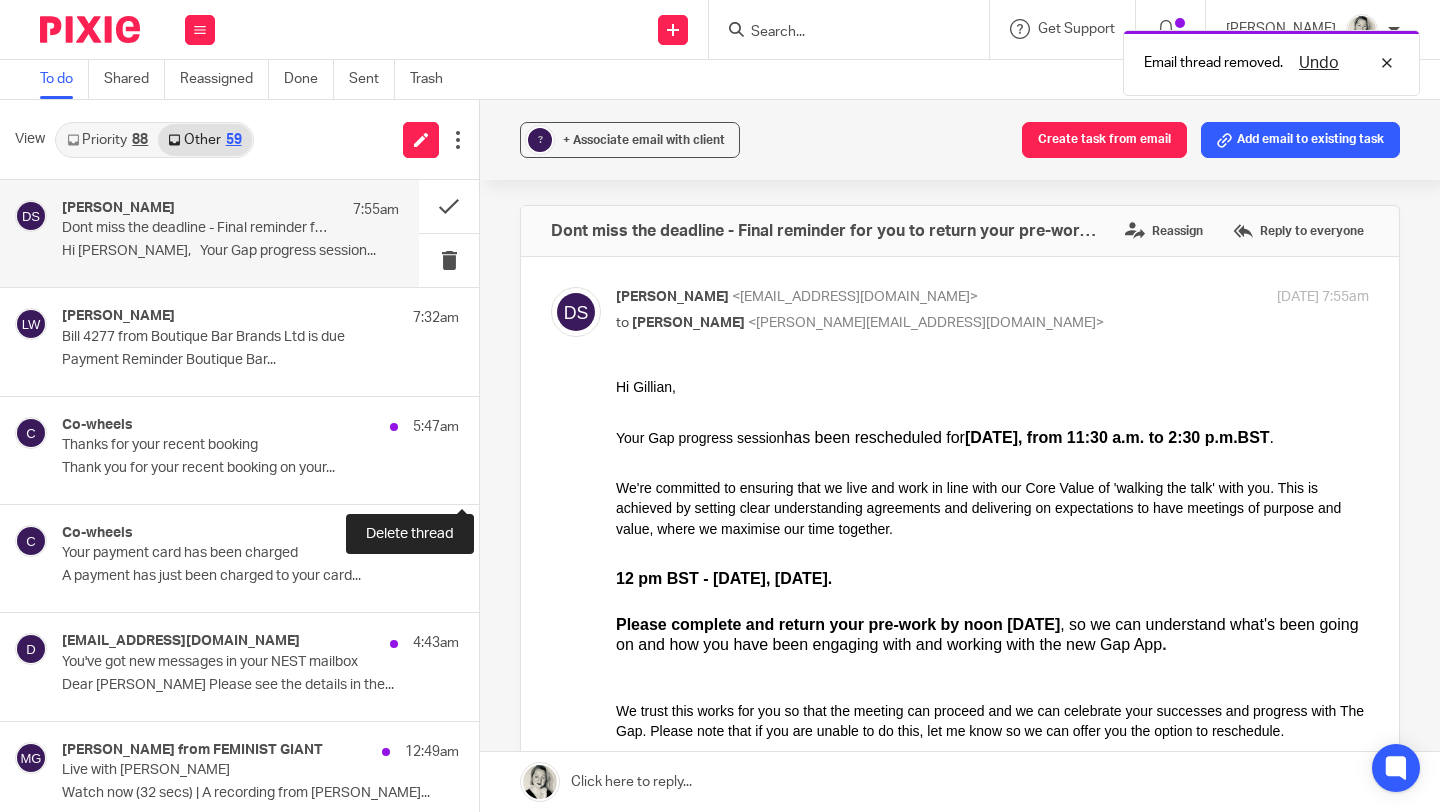 click at bounding box center (487, 477) 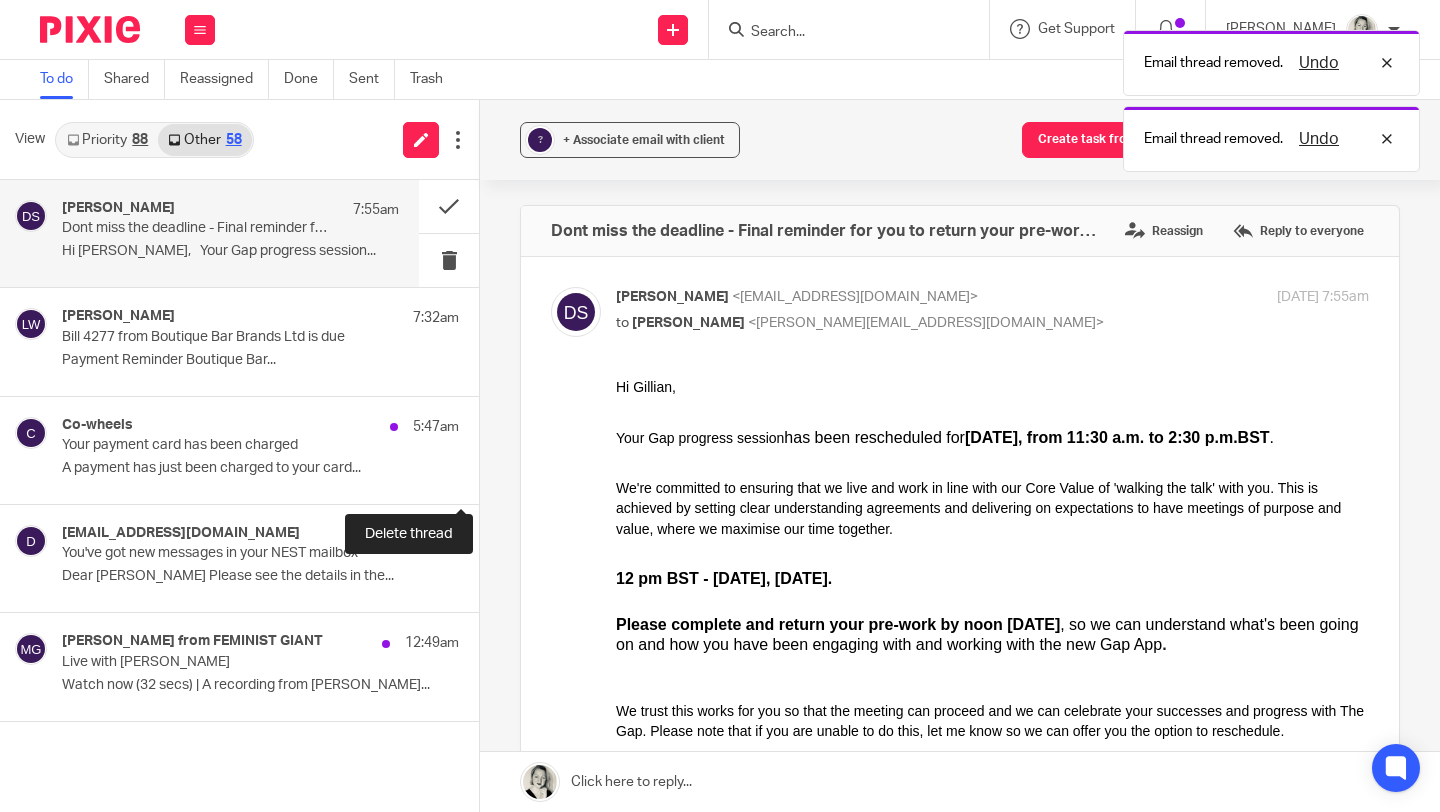 click at bounding box center [487, 477] 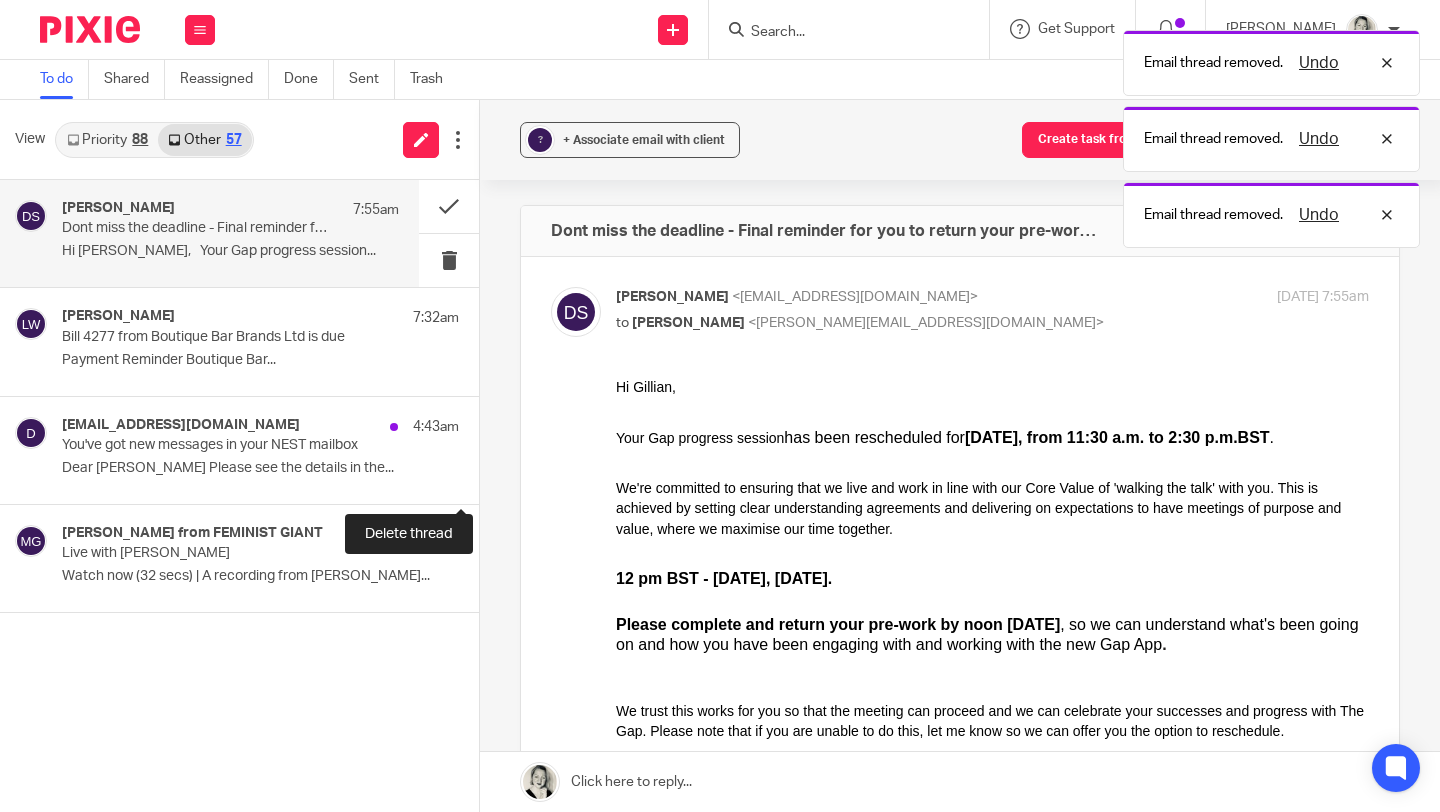 click at bounding box center [487, 477] 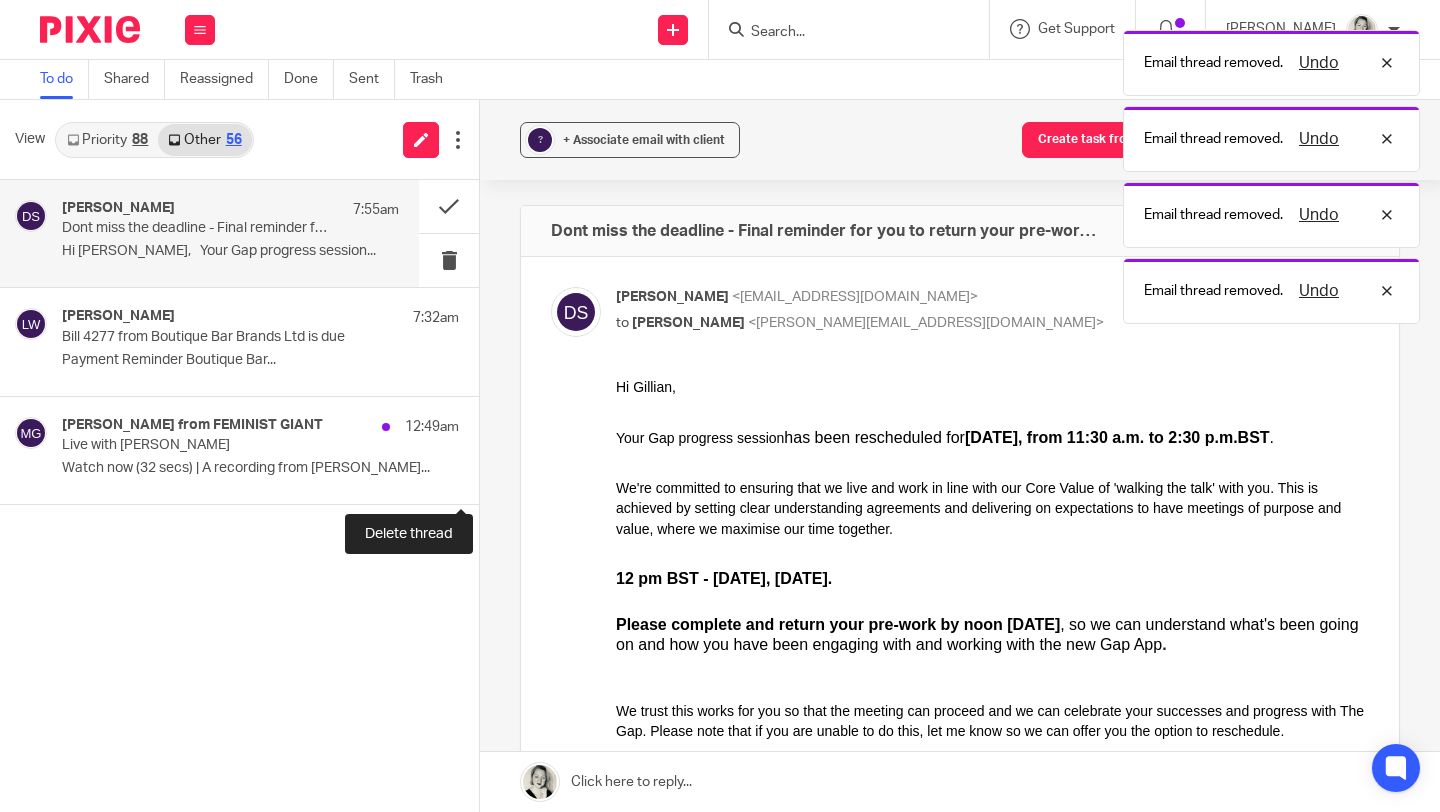 click at bounding box center (487, 477) 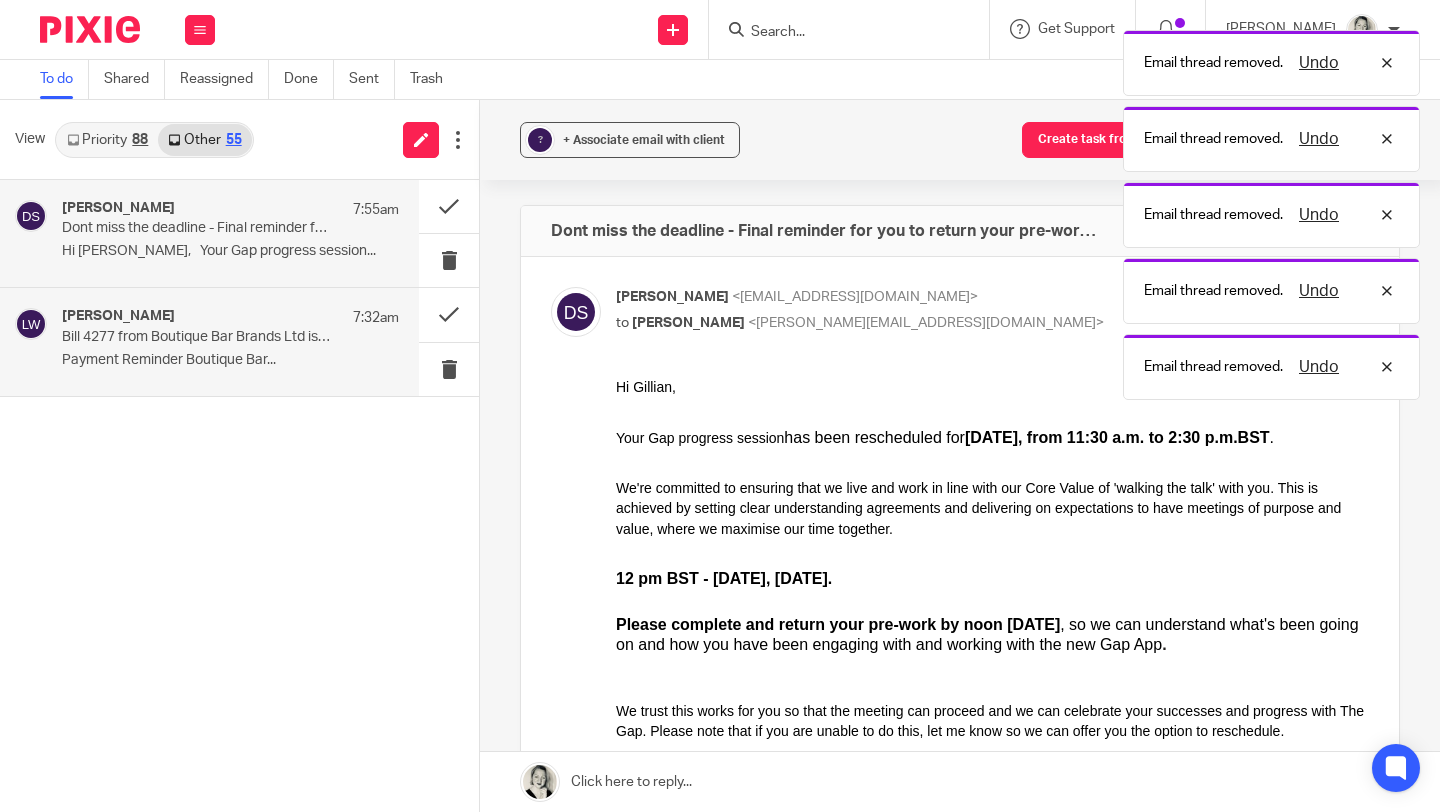 click on "Lee Walker
7:32am   Bill 4277 from Boutique Bar Brands Ltd is due   Payment Reminder             Boutique Bar..." at bounding box center (209, 341) 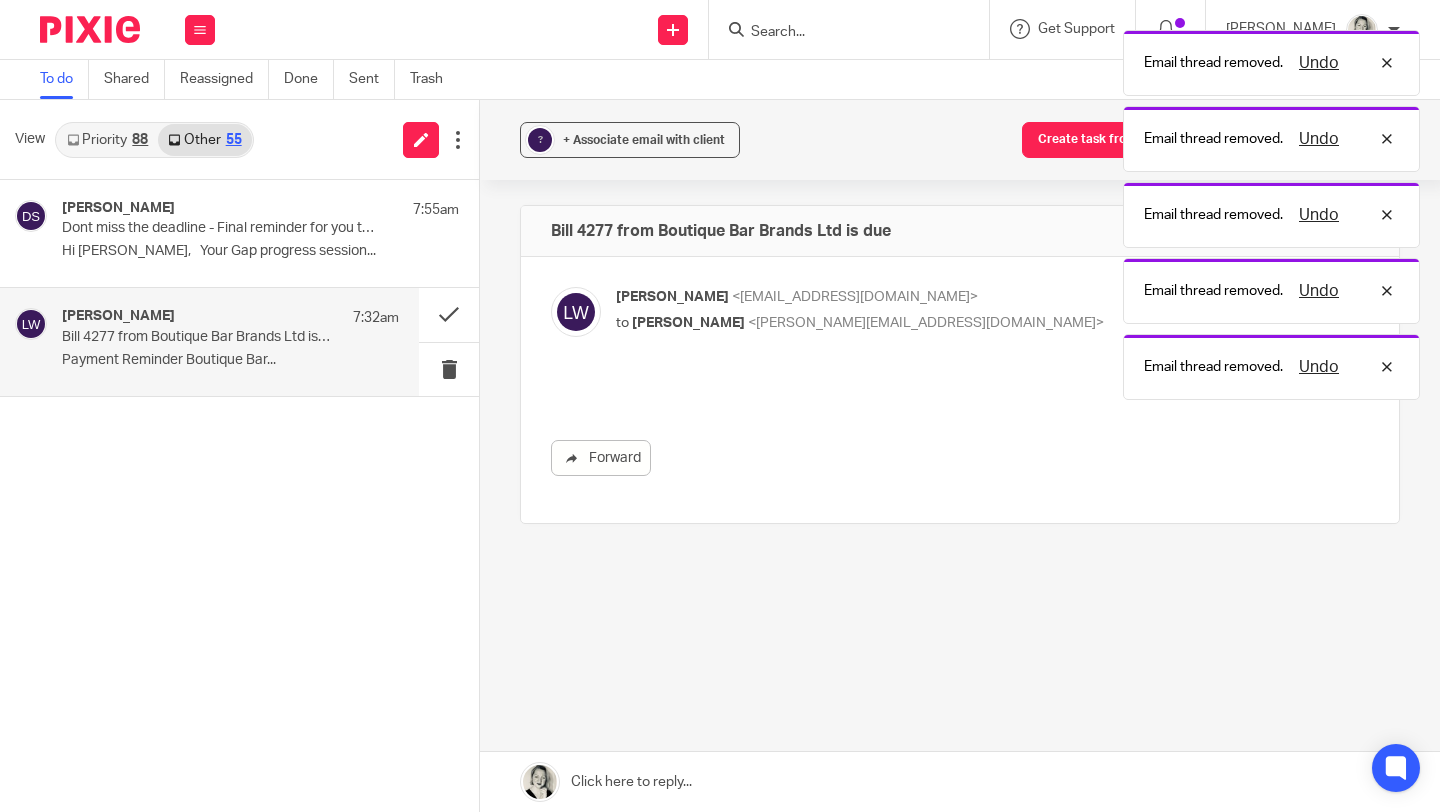 scroll, scrollTop: 0, scrollLeft: 0, axis: both 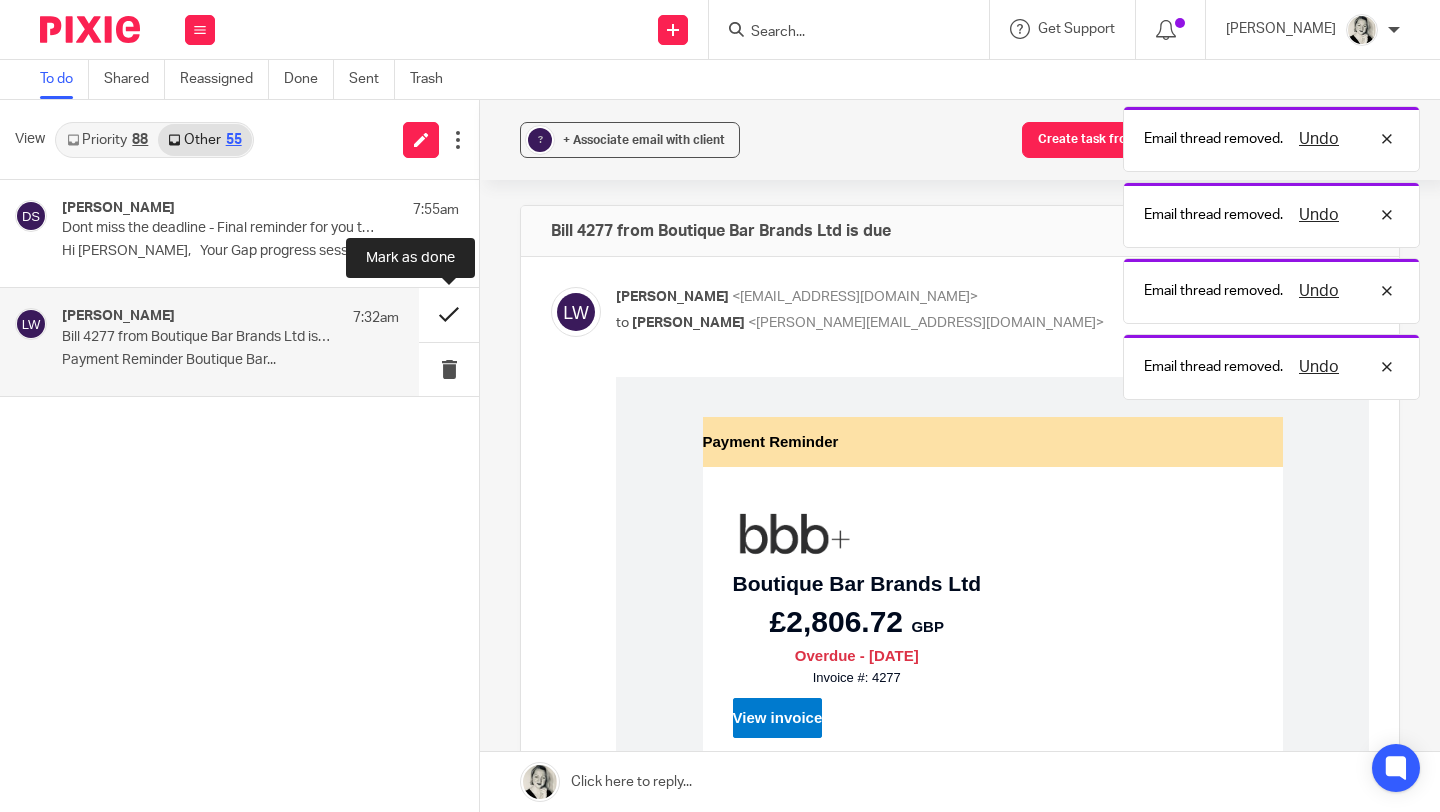 click at bounding box center [449, 314] 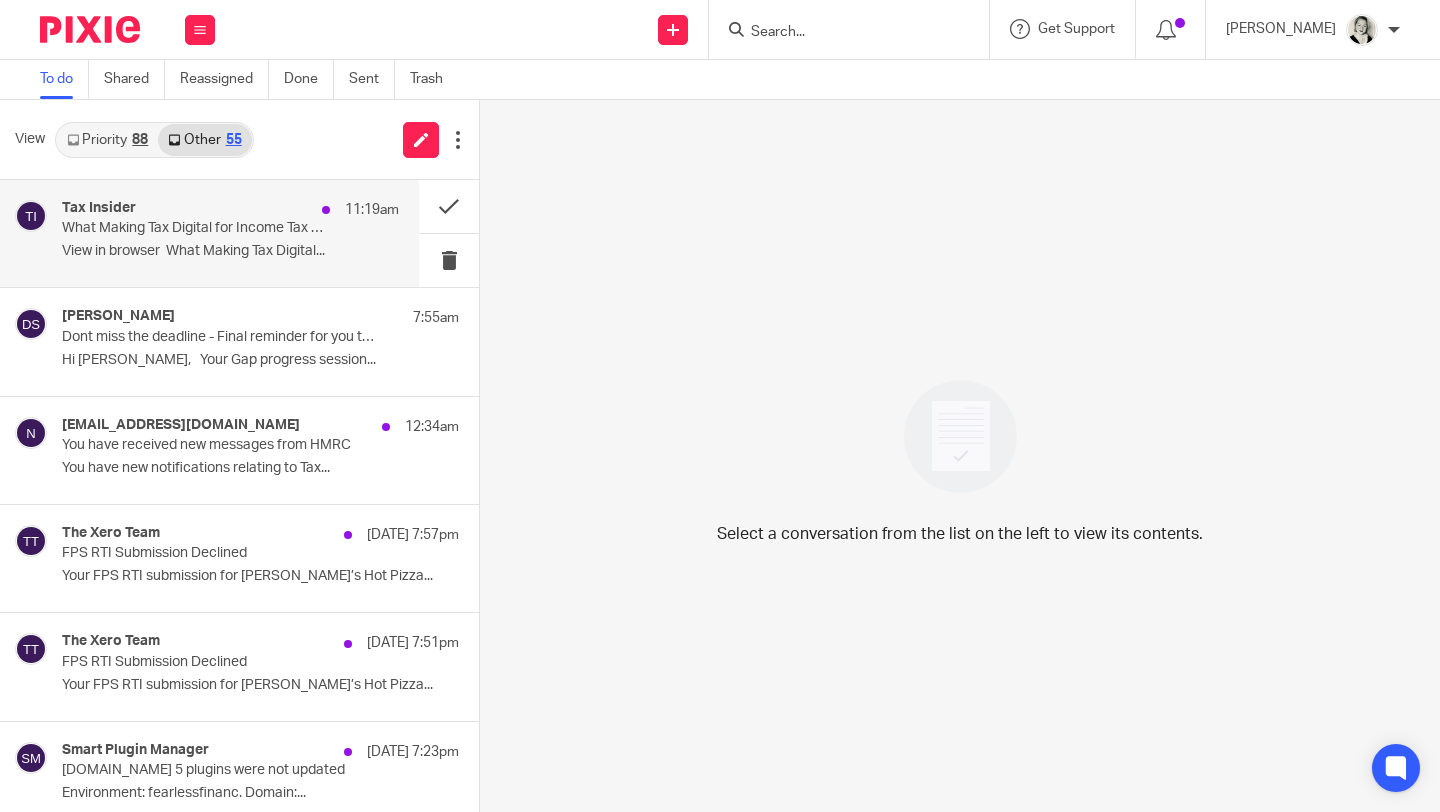 scroll, scrollTop: 0, scrollLeft: 0, axis: both 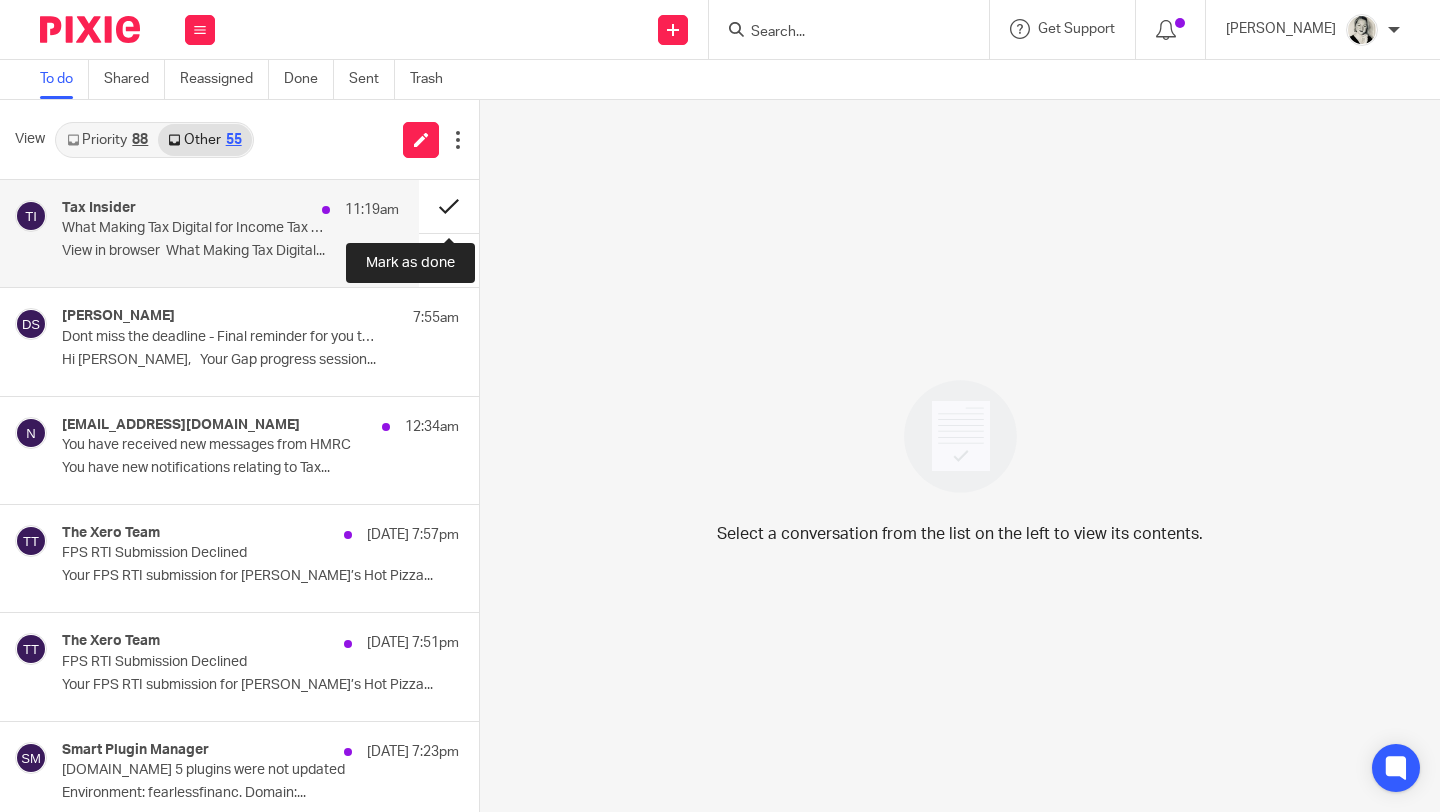 click at bounding box center (449, 206) 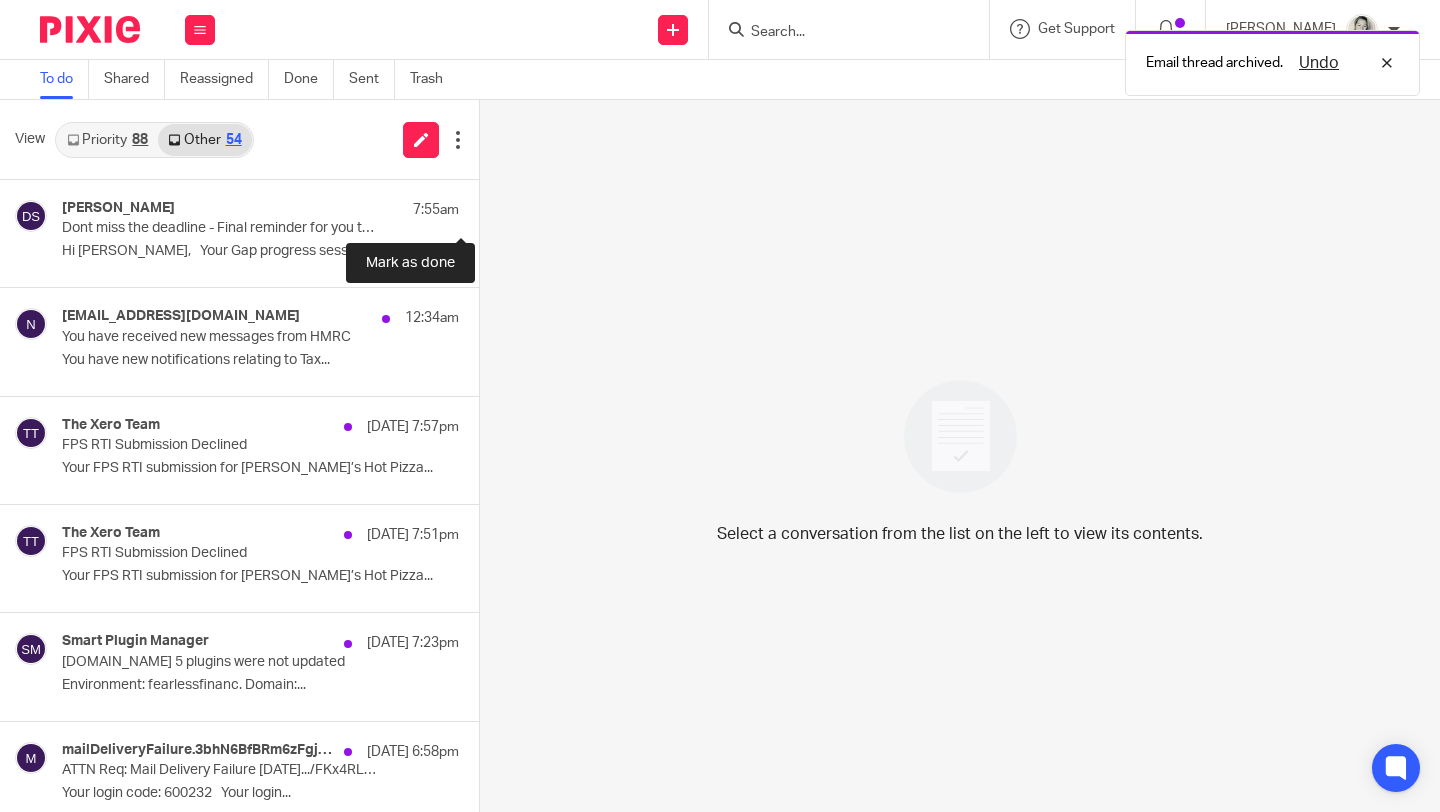click at bounding box center [487, 206] 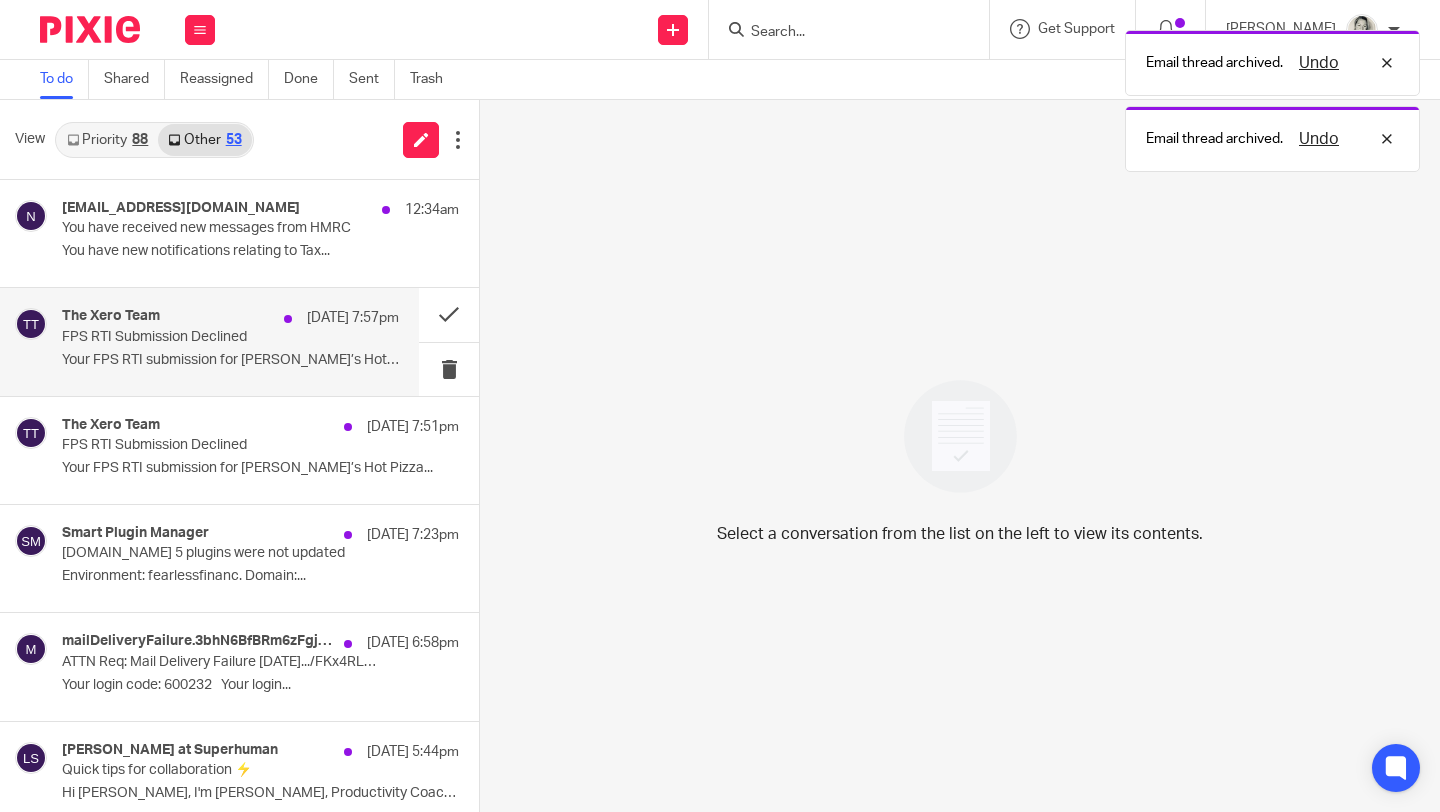 click on "Your FPS RTI submission for Errol’s Hot Pizza..." at bounding box center (230, 360) 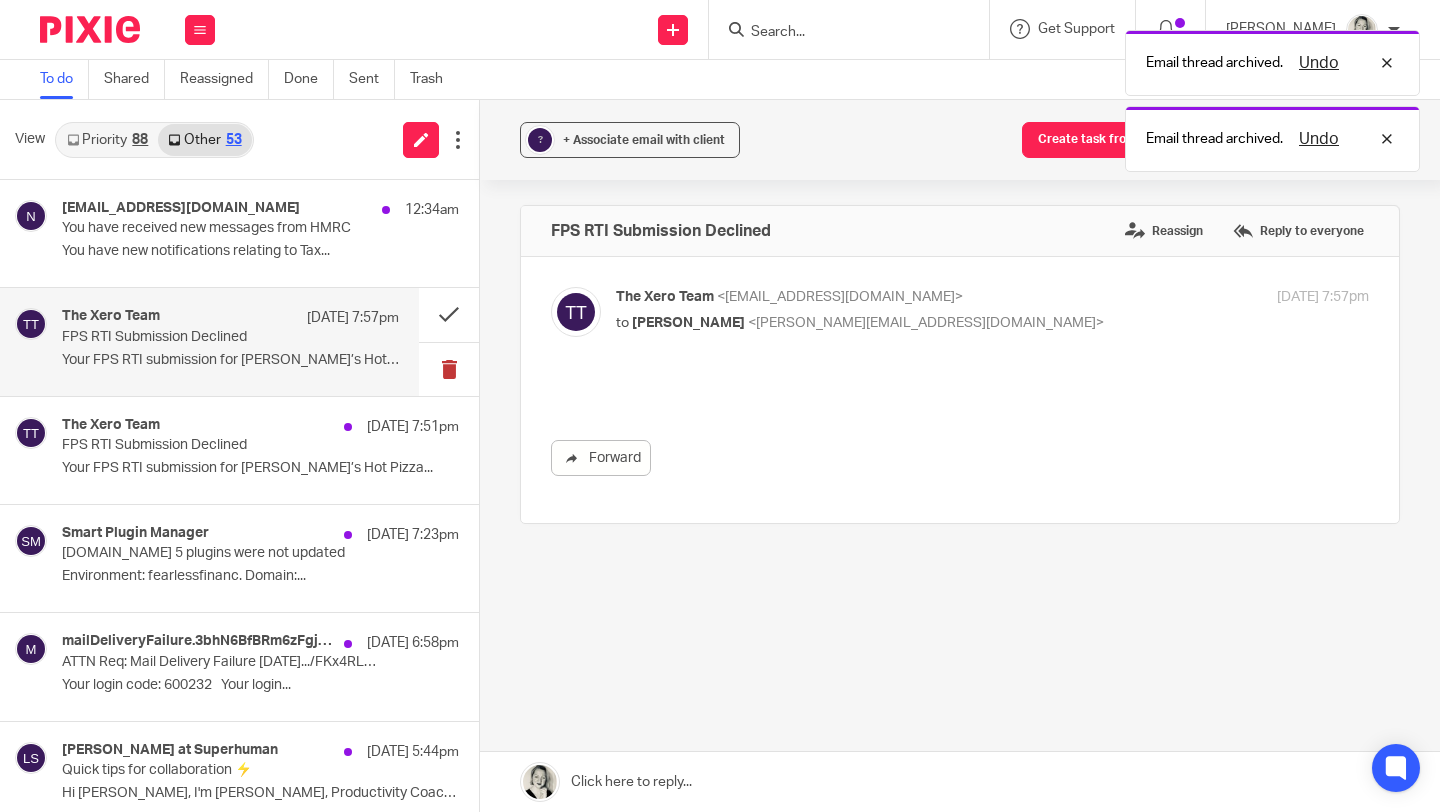 scroll, scrollTop: 0, scrollLeft: 0, axis: both 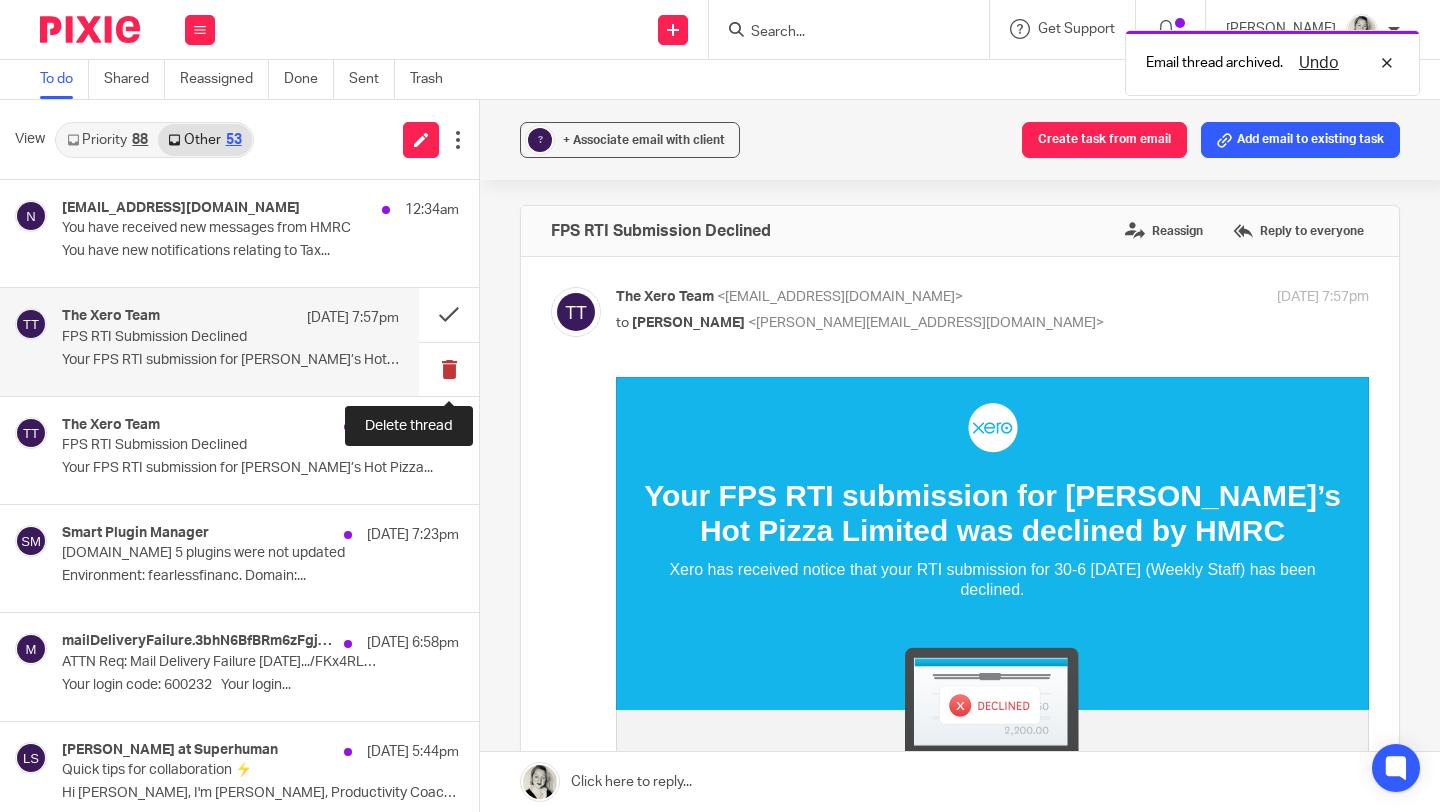 click at bounding box center (449, 369) 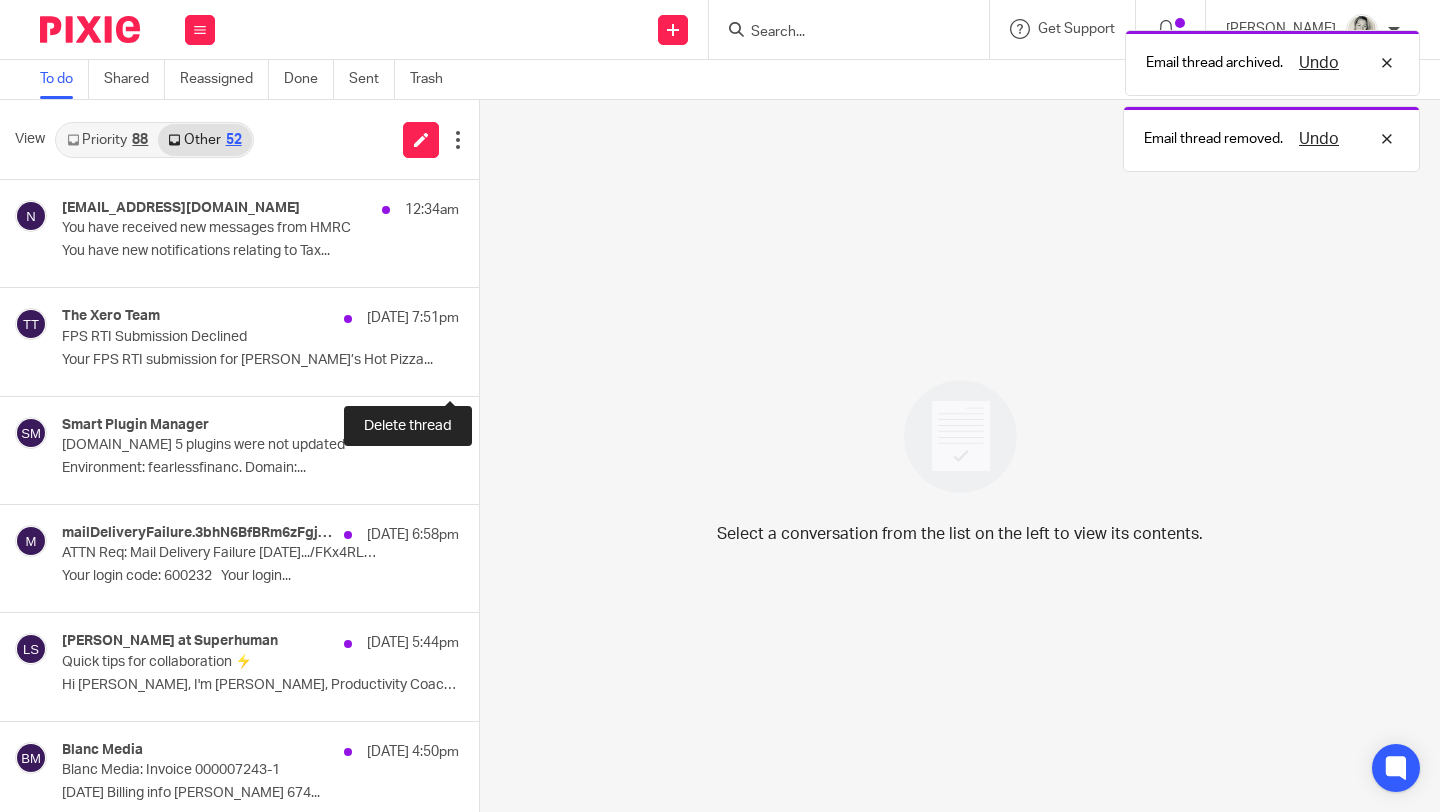 click at bounding box center [487, 369] 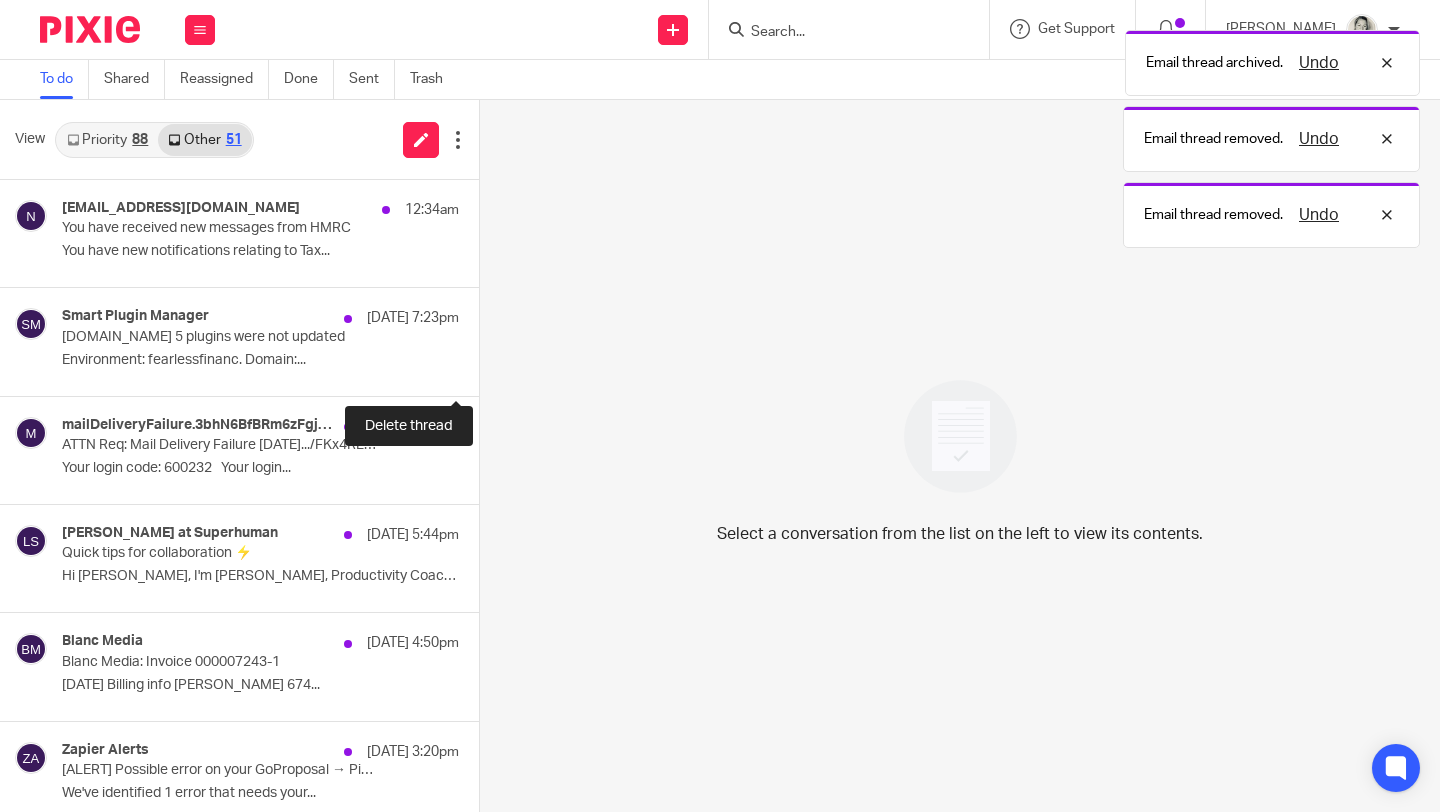 click at bounding box center (487, 369) 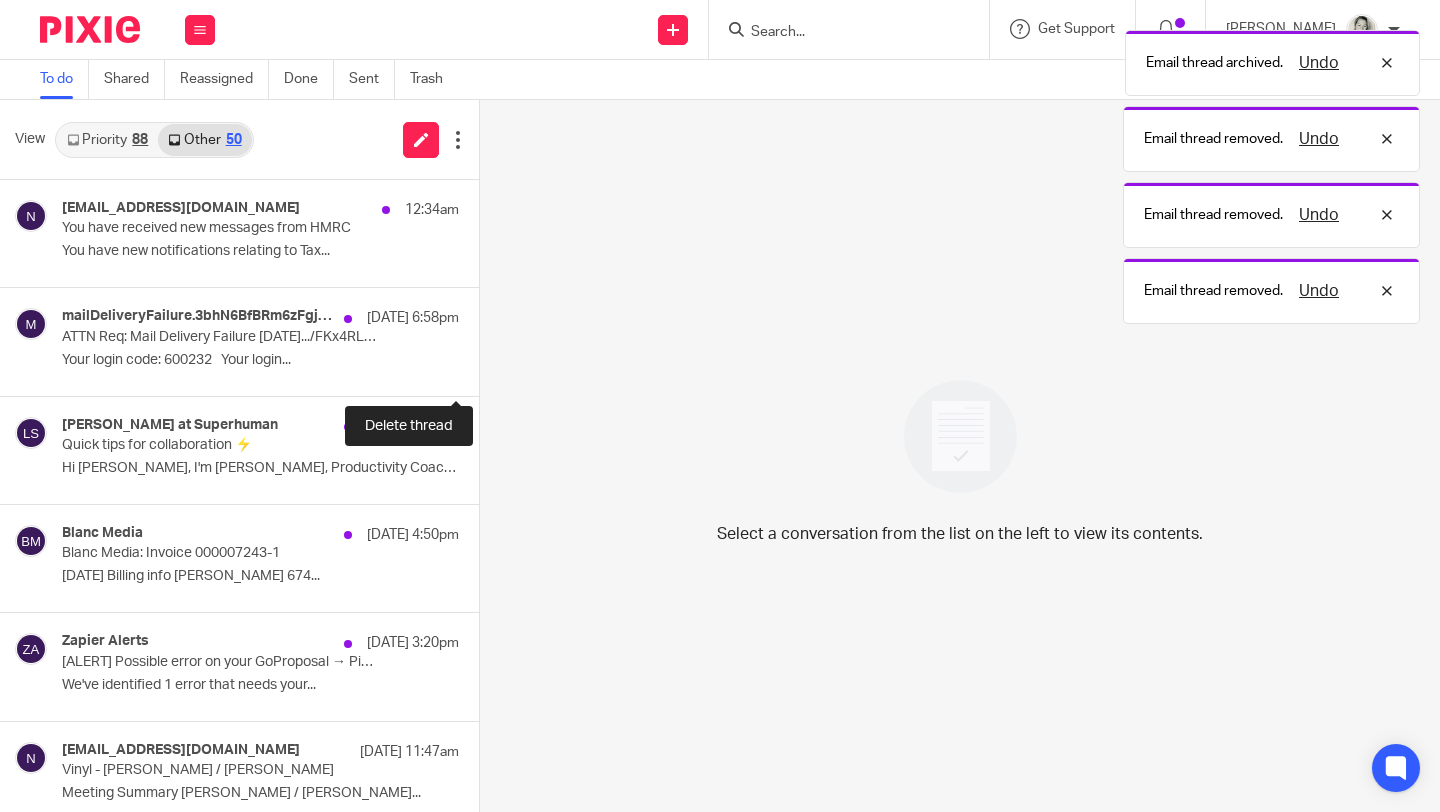 click at bounding box center [487, 369] 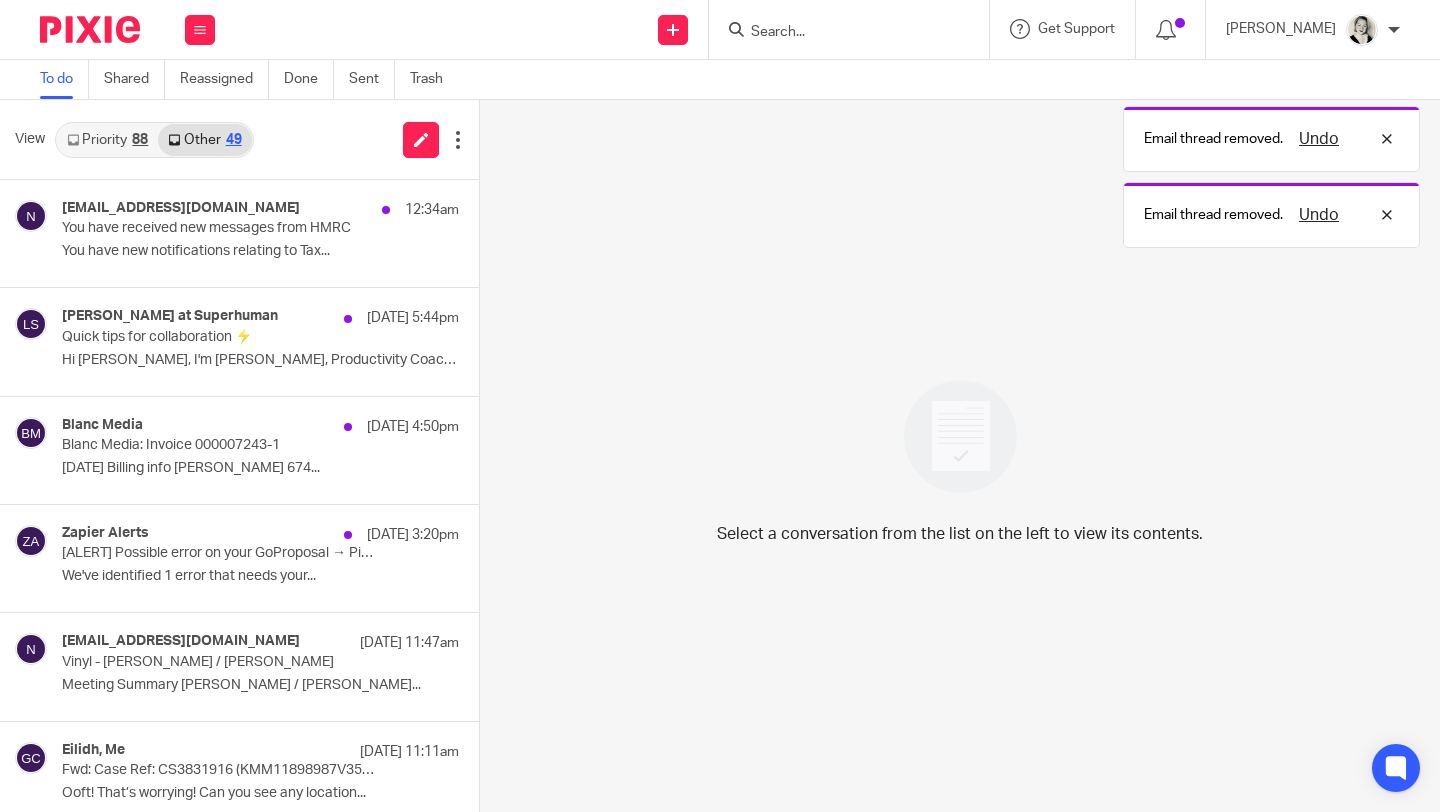 click on "Priority
88" at bounding box center (107, 140) 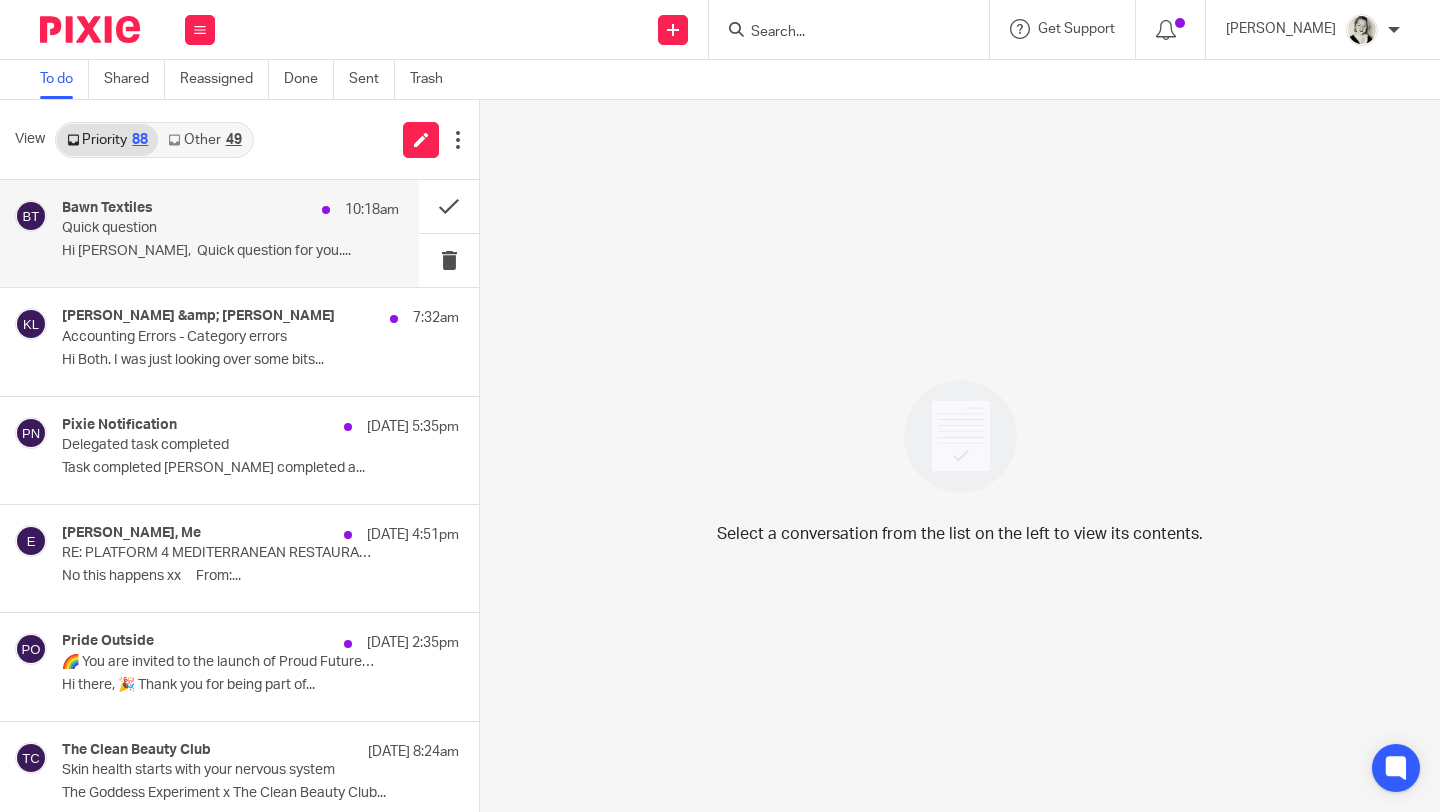 click on "Quick question" at bounding box center [197, 228] 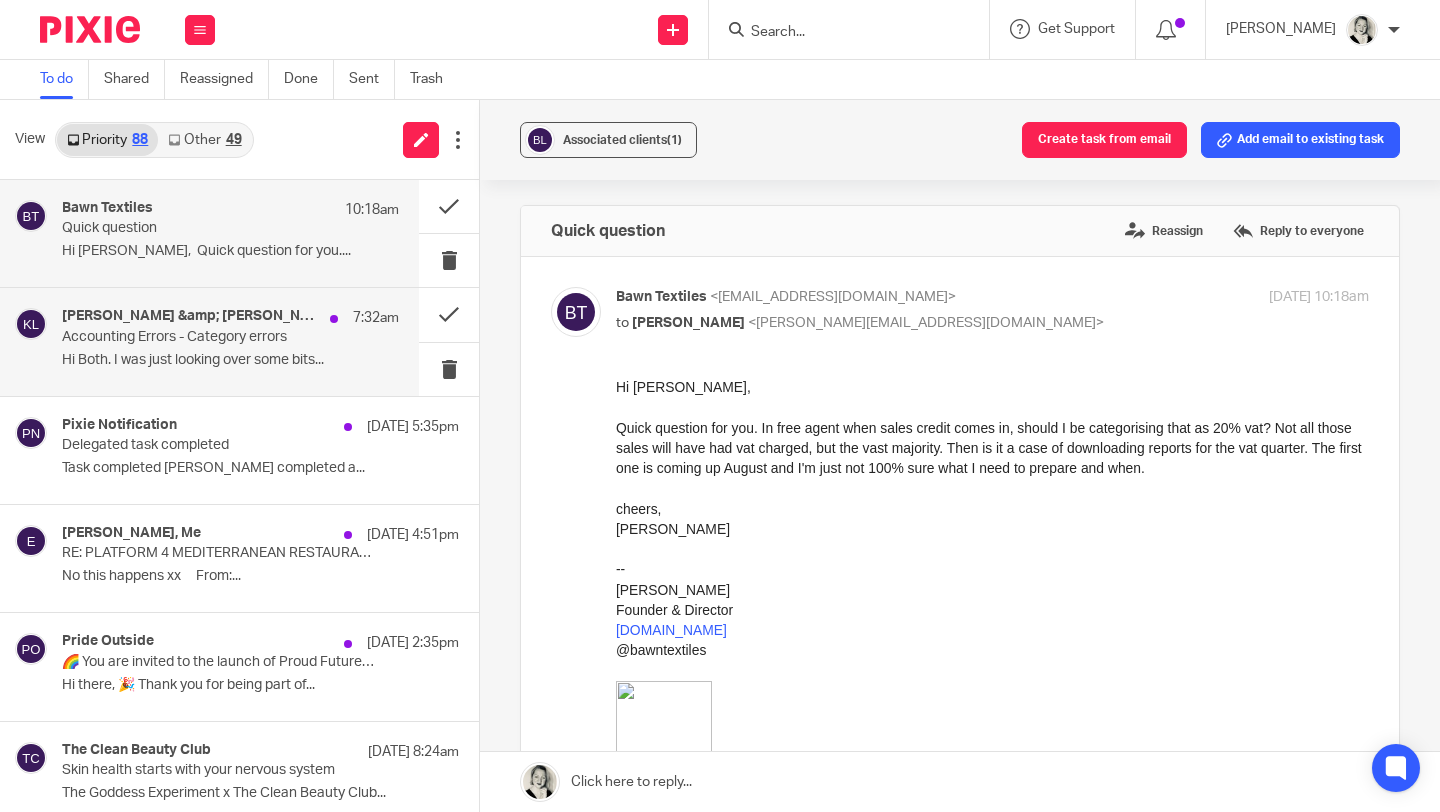 scroll, scrollTop: 0, scrollLeft: 0, axis: both 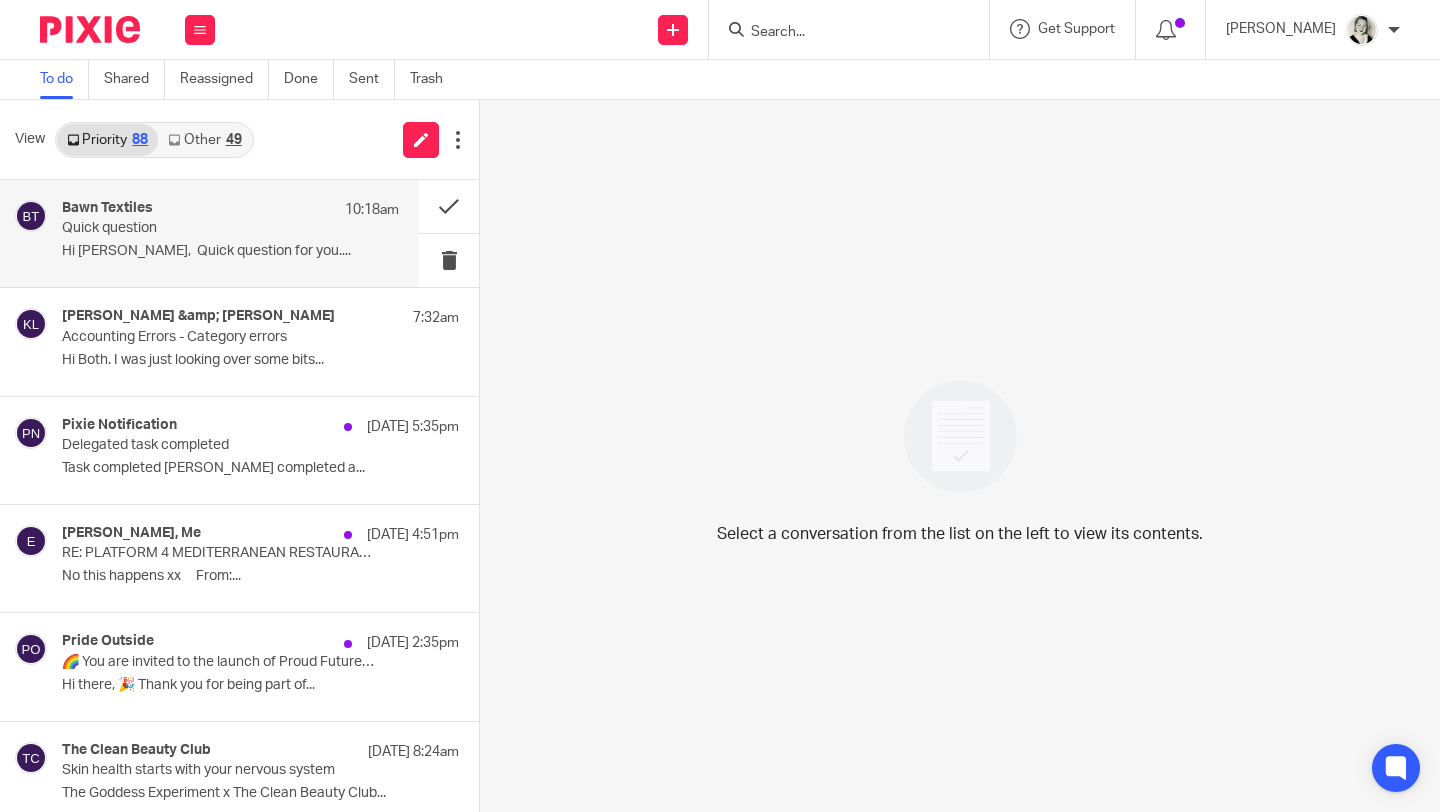 click on "Hi [PERSON_NAME],      Quick question for you...." at bounding box center [230, 251] 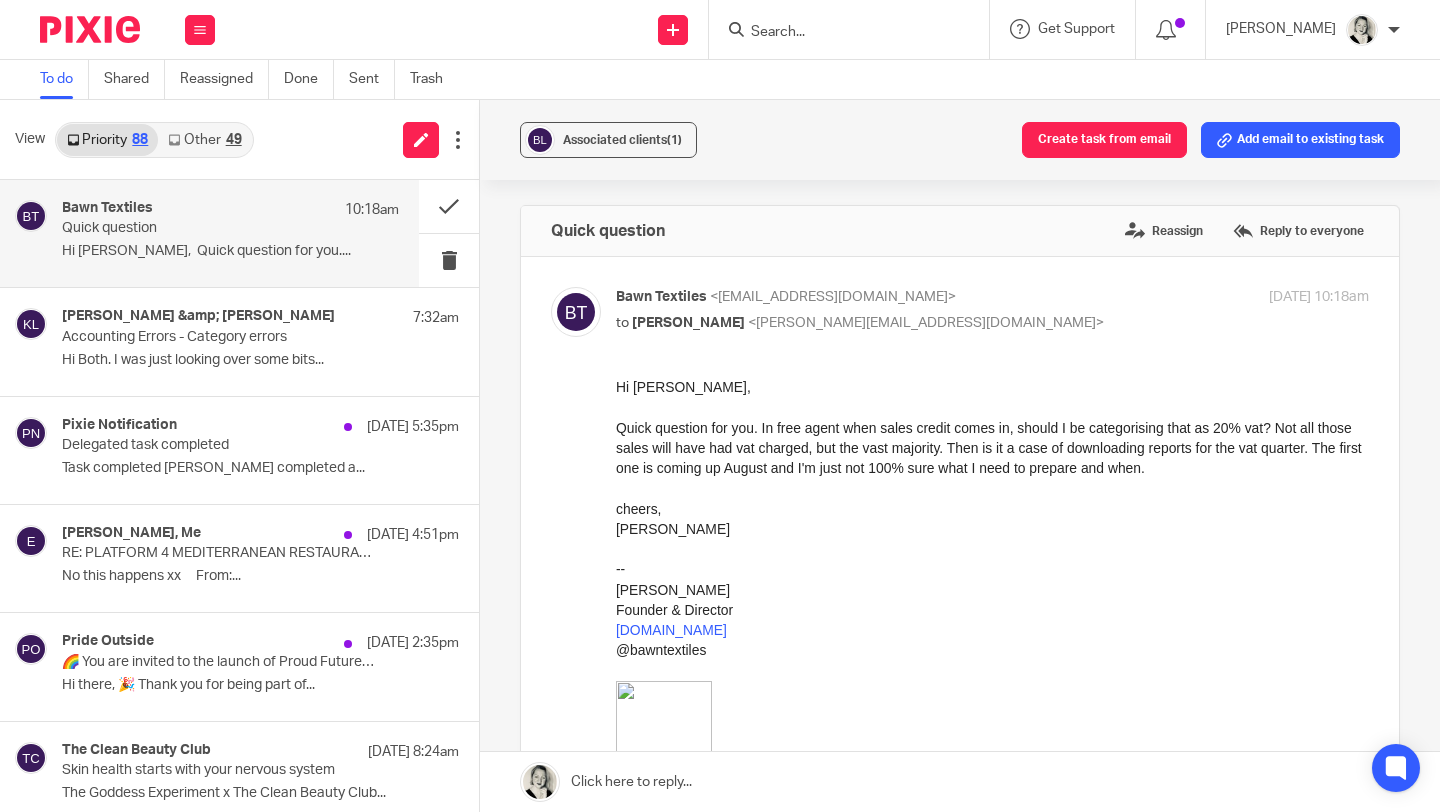 scroll, scrollTop: 0, scrollLeft: 0, axis: both 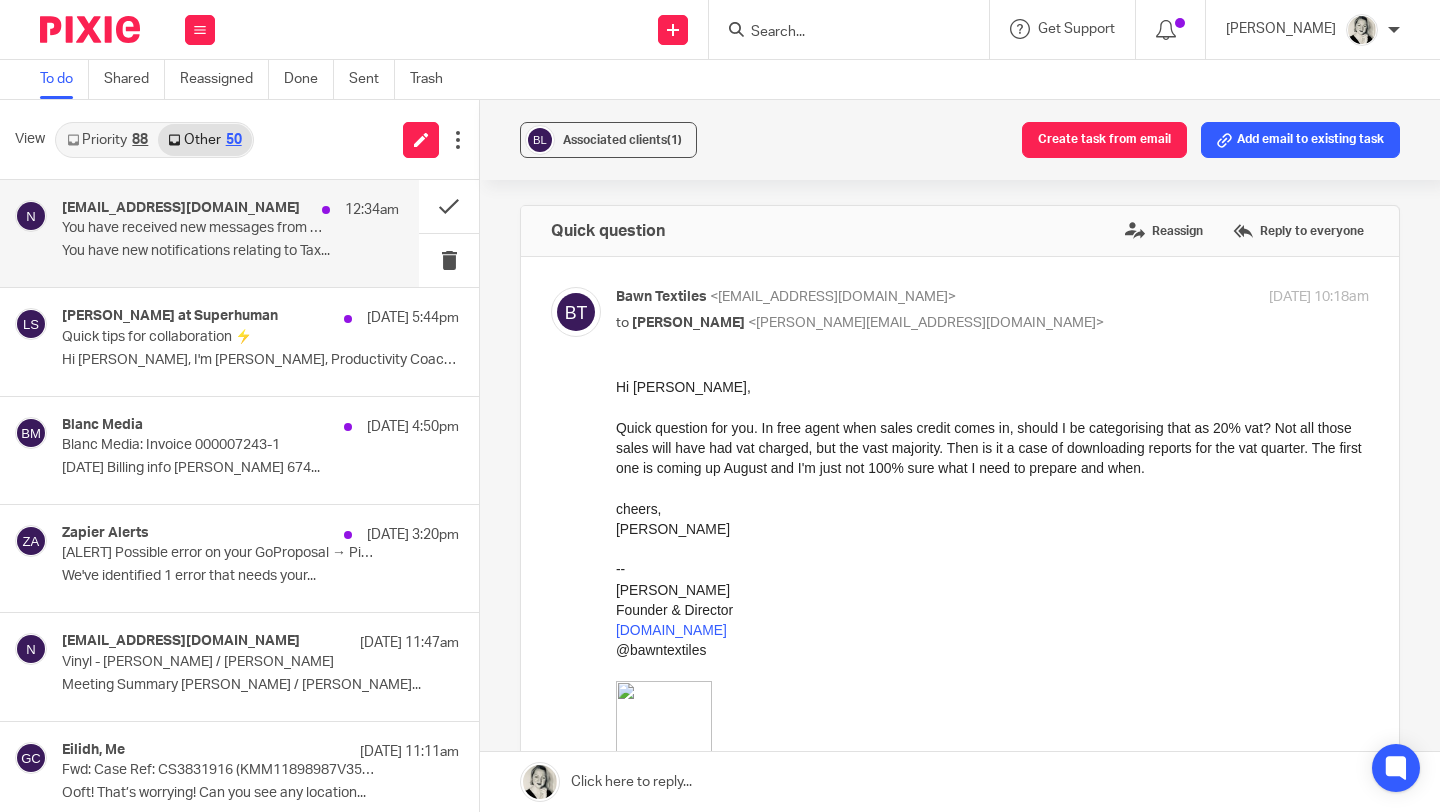 click on "You have received new messages from HMRC" at bounding box center (197, 228) 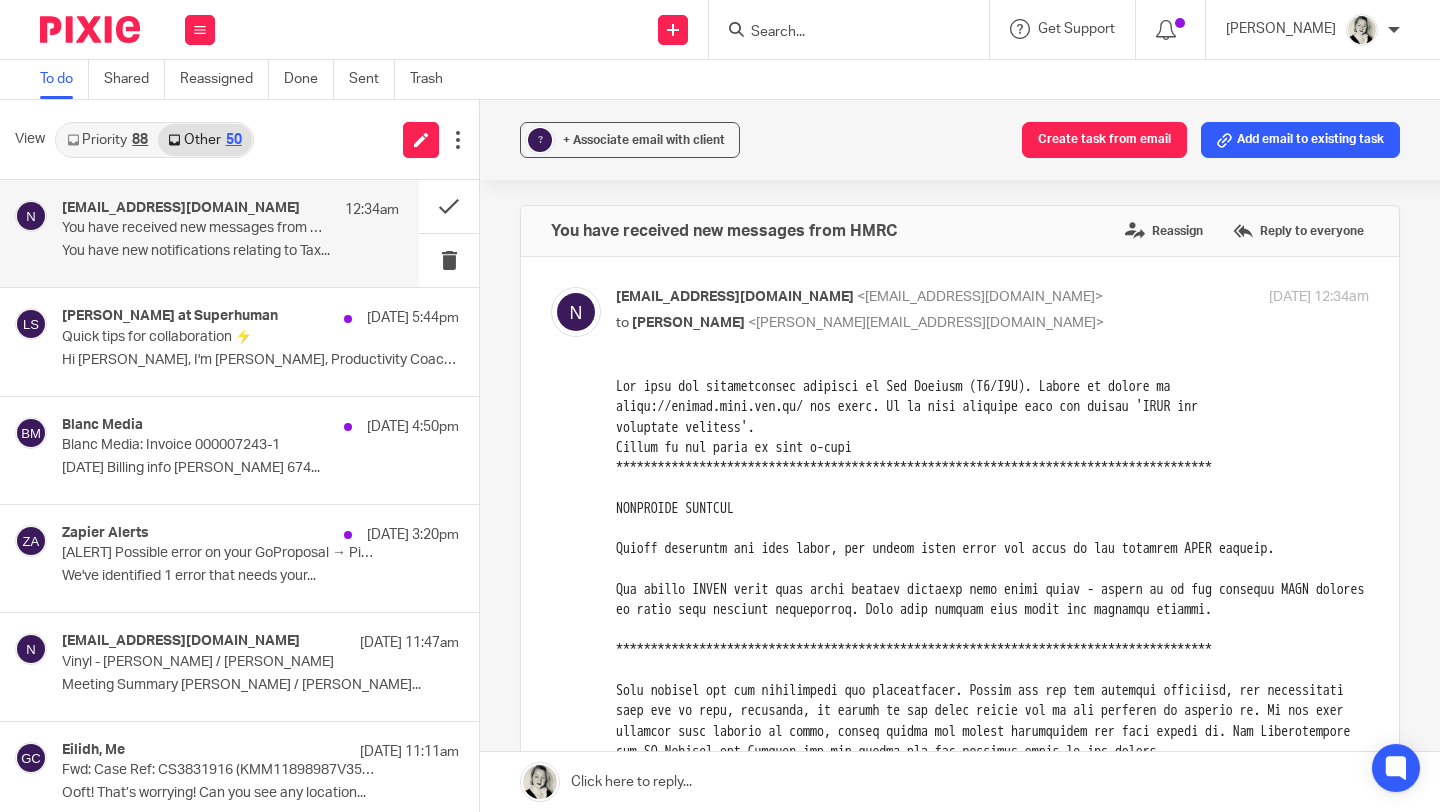 scroll, scrollTop: 0, scrollLeft: 0, axis: both 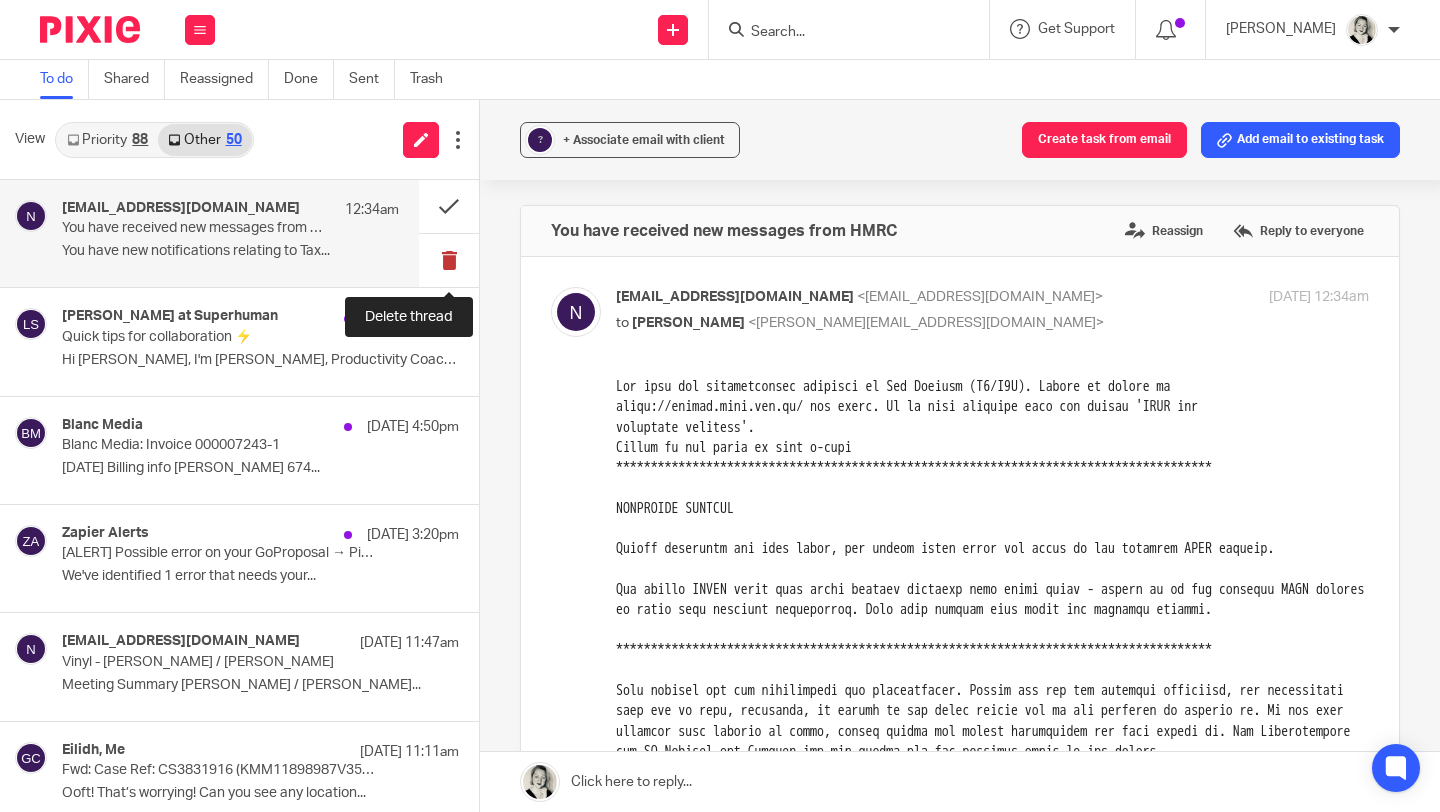 click at bounding box center [449, 260] 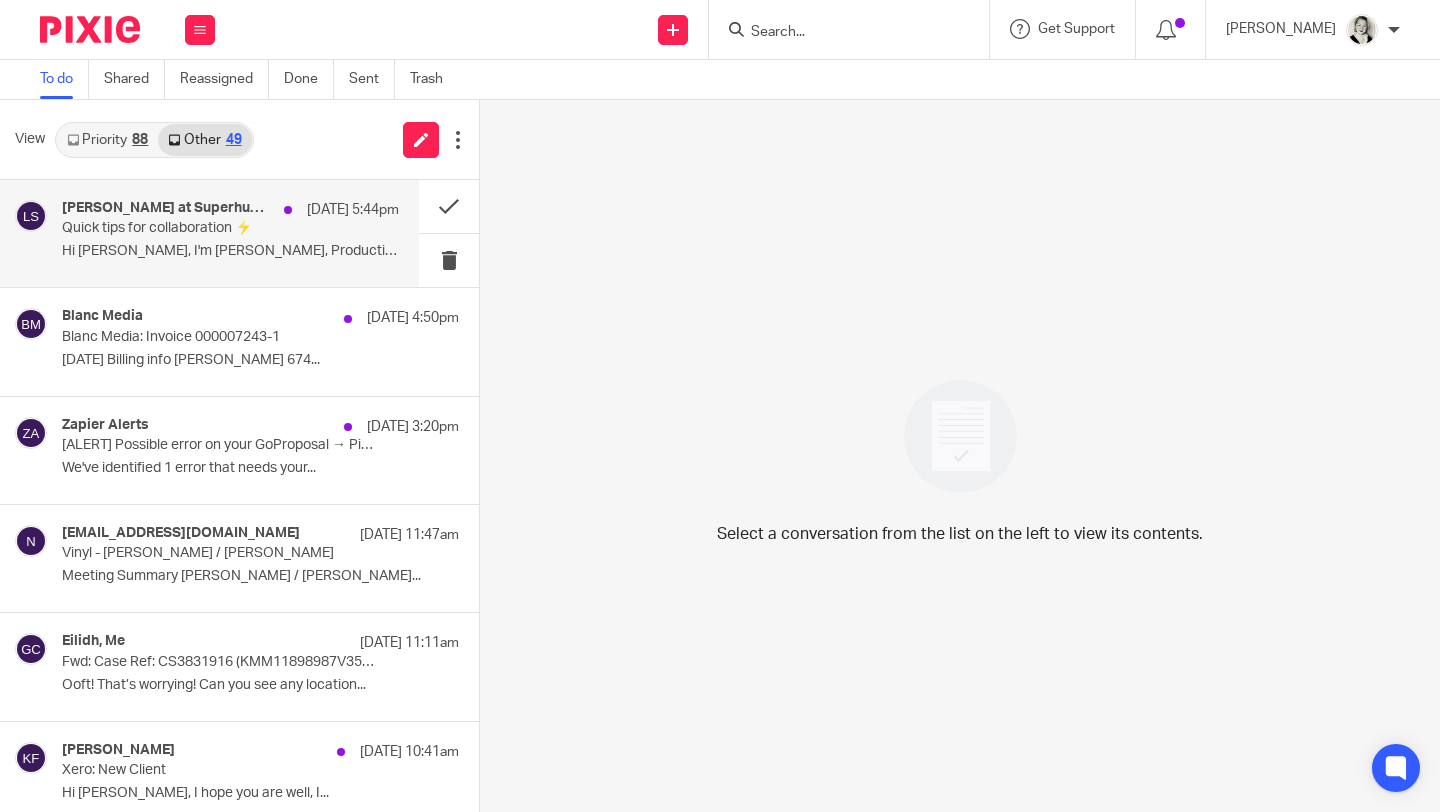 click on "Quick tips for collaboration ⚡" at bounding box center [197, 228] 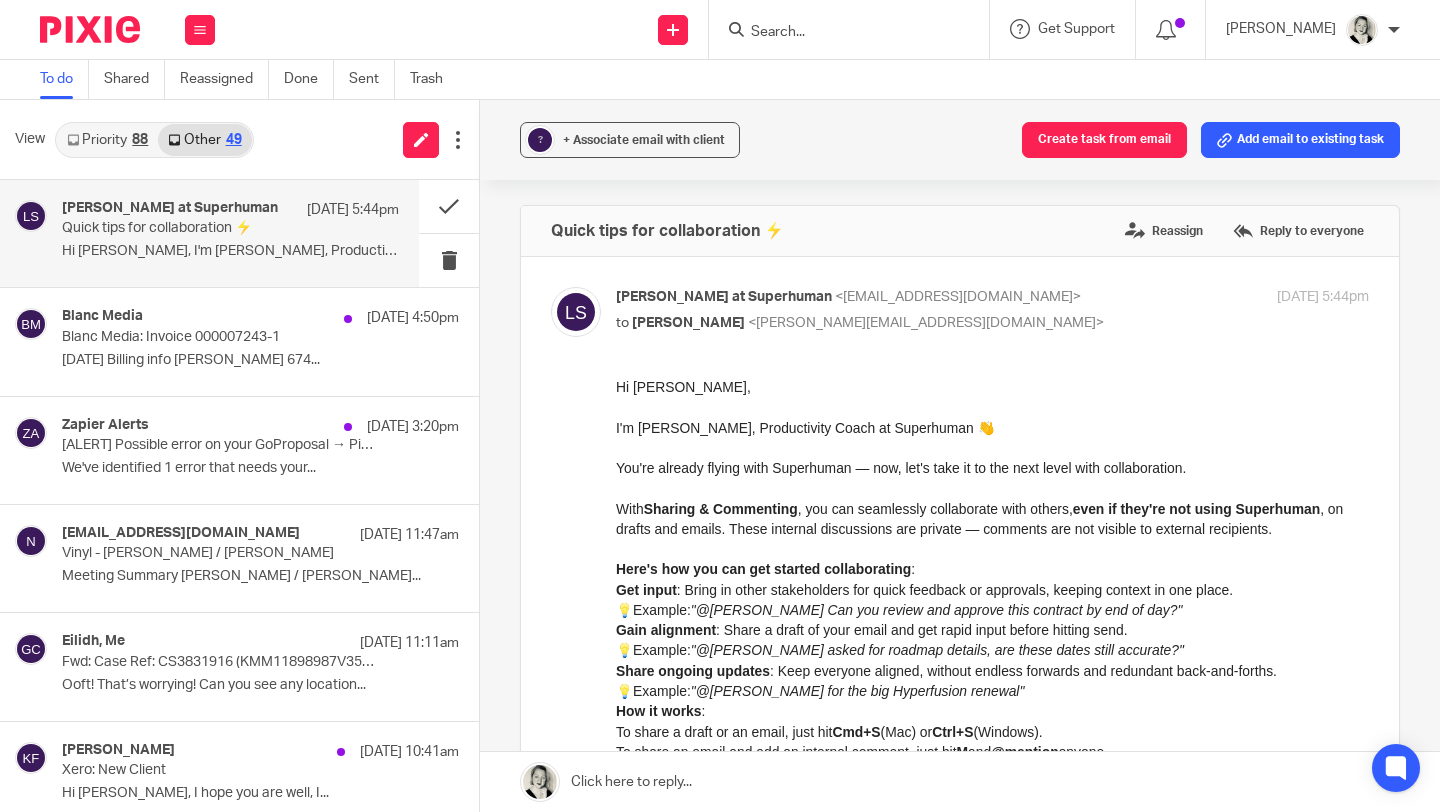 scroll, scrollTop: 0, scrollLeft: 0, axis: both 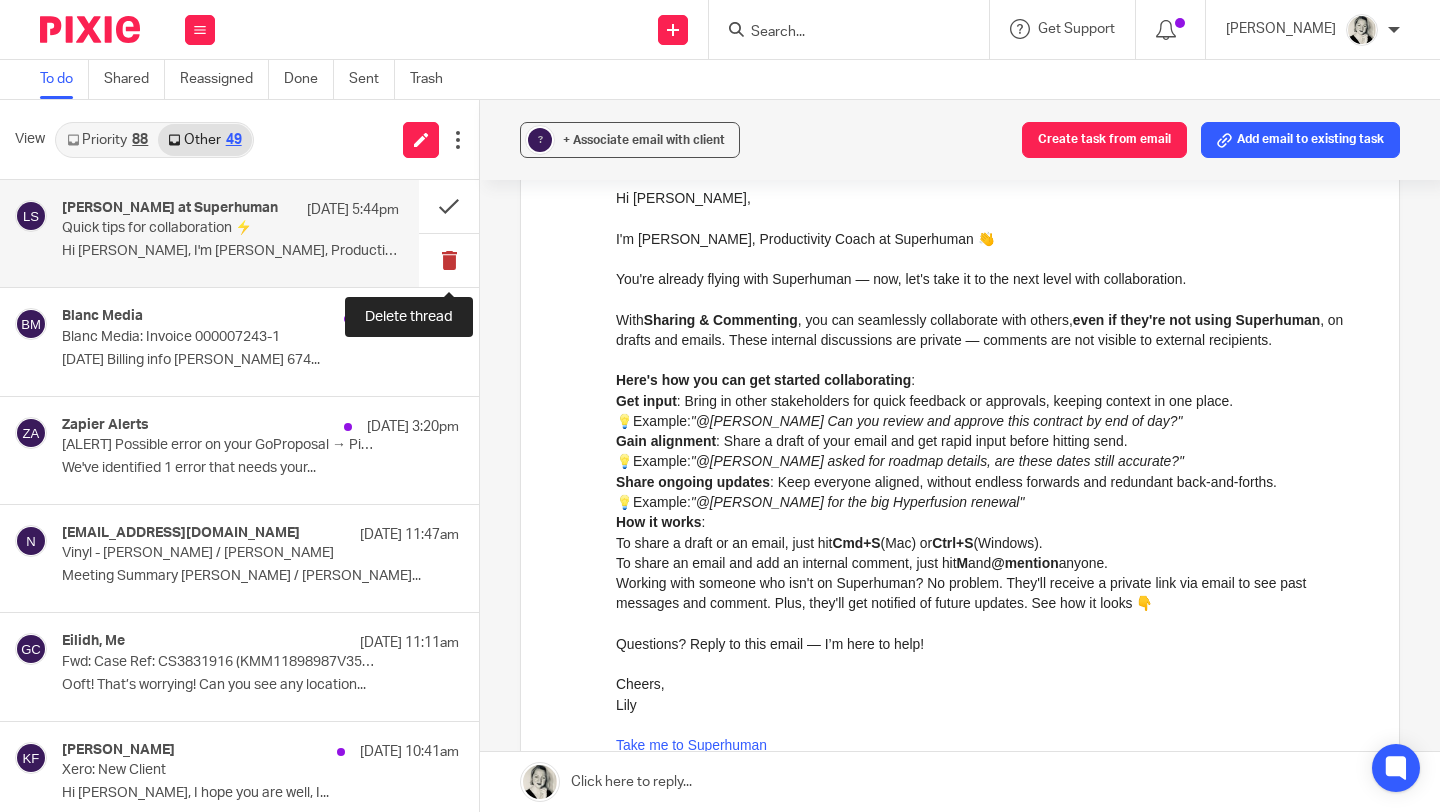 click at bounding box center [449, 260] 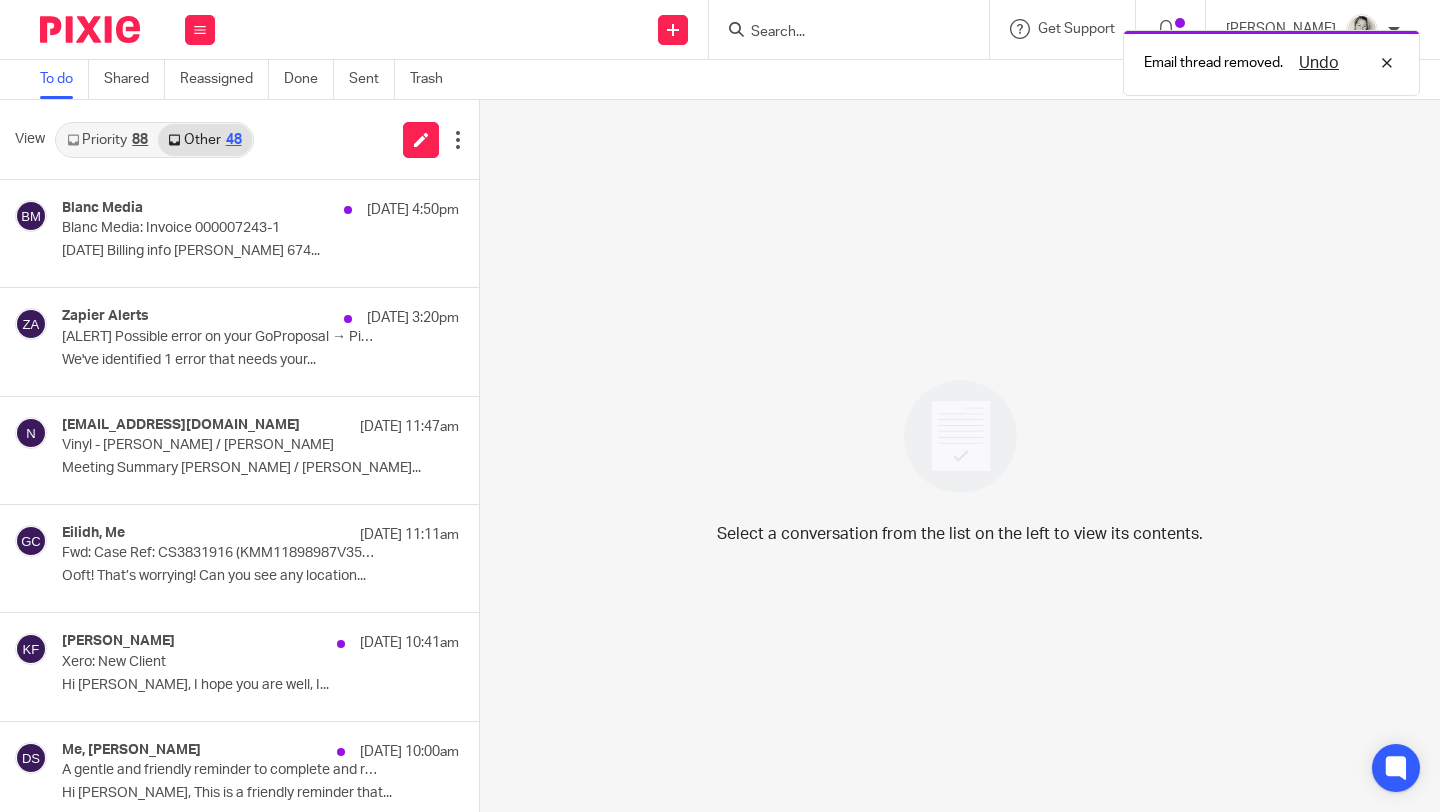 click on "Priority
88" at bounding box center [107, 140] 